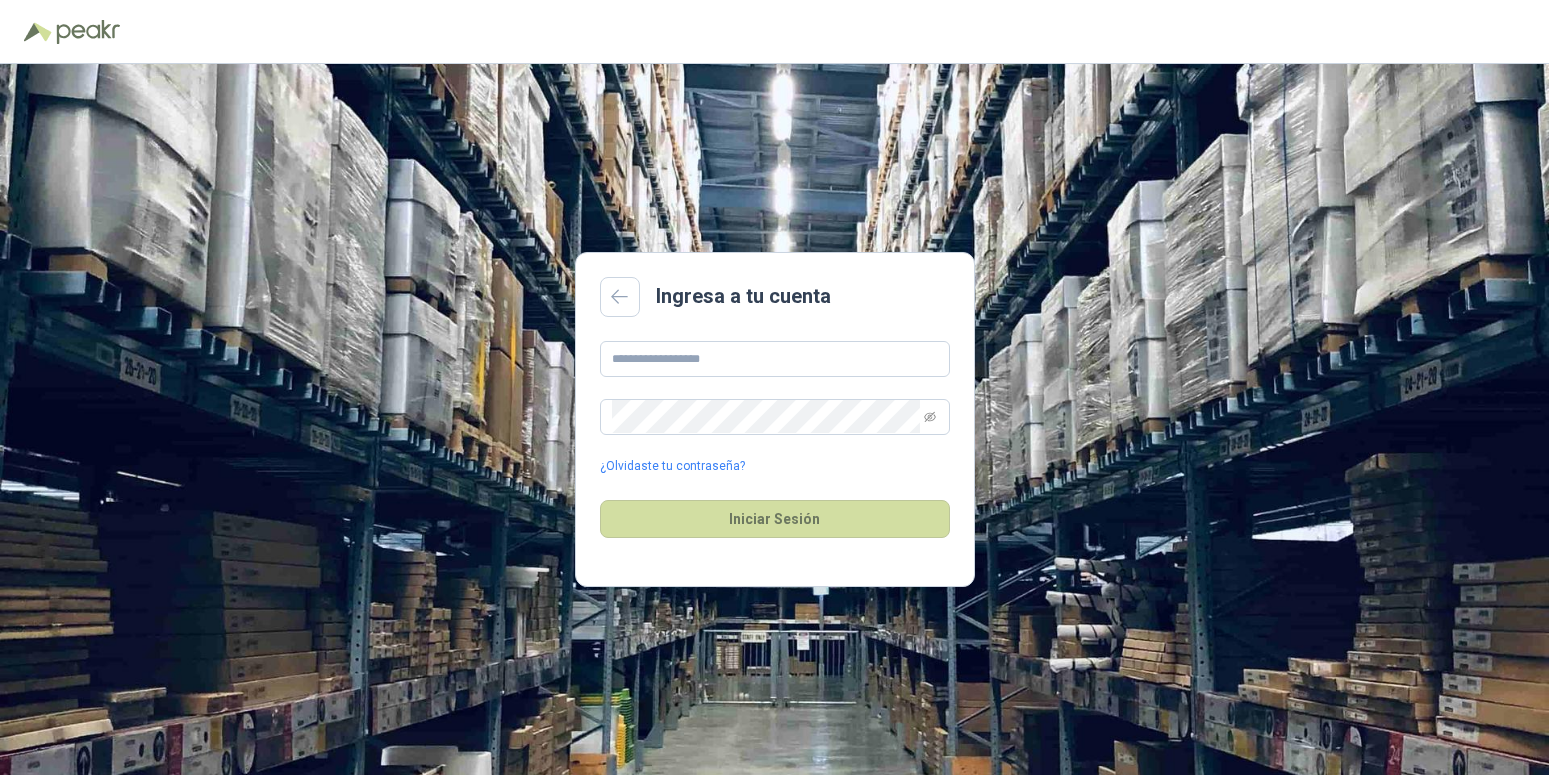 scroll, scrollTop: 0, scrollLeft: 0, axis: both 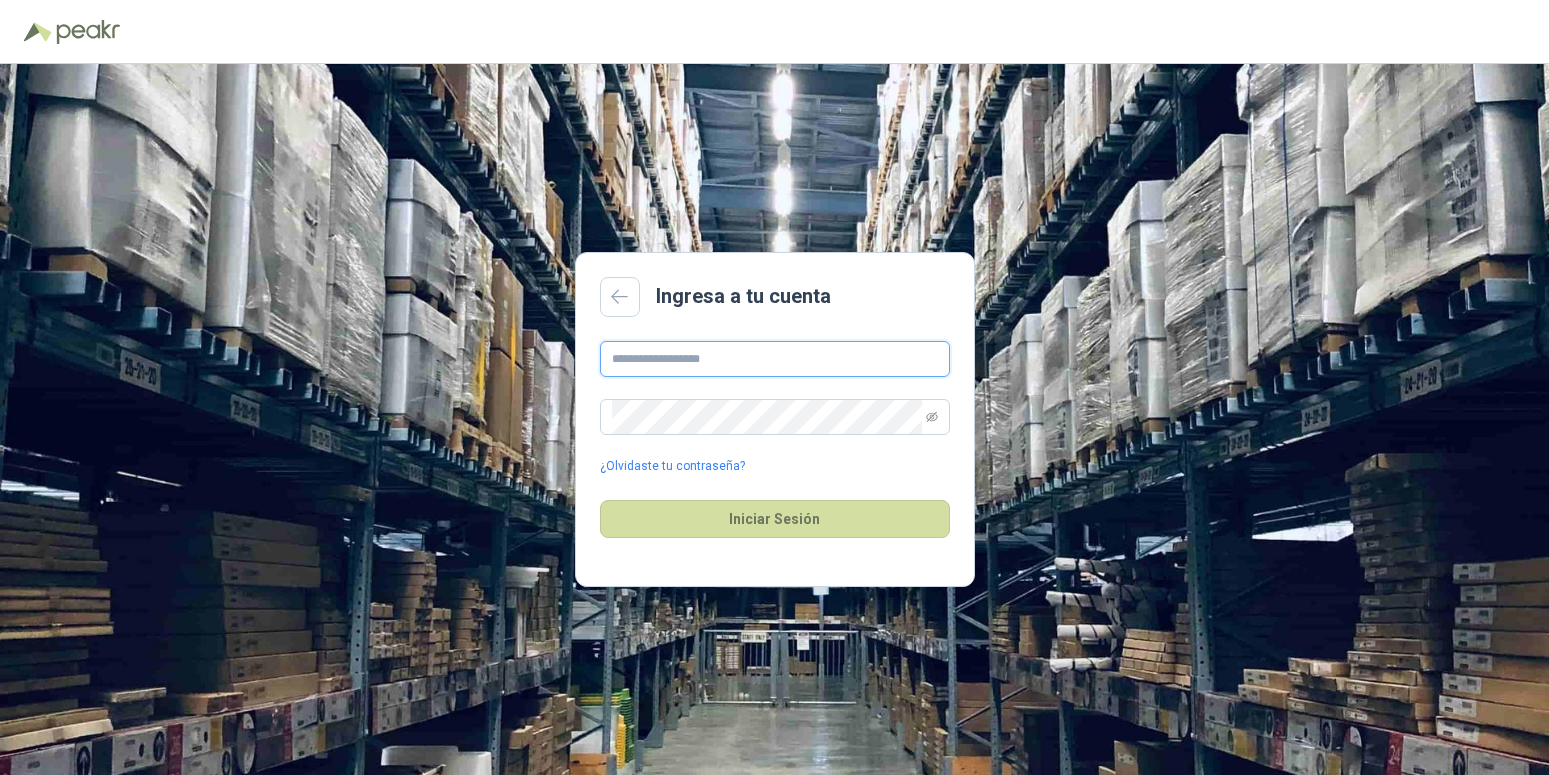 click at bounding box center [775, 359] 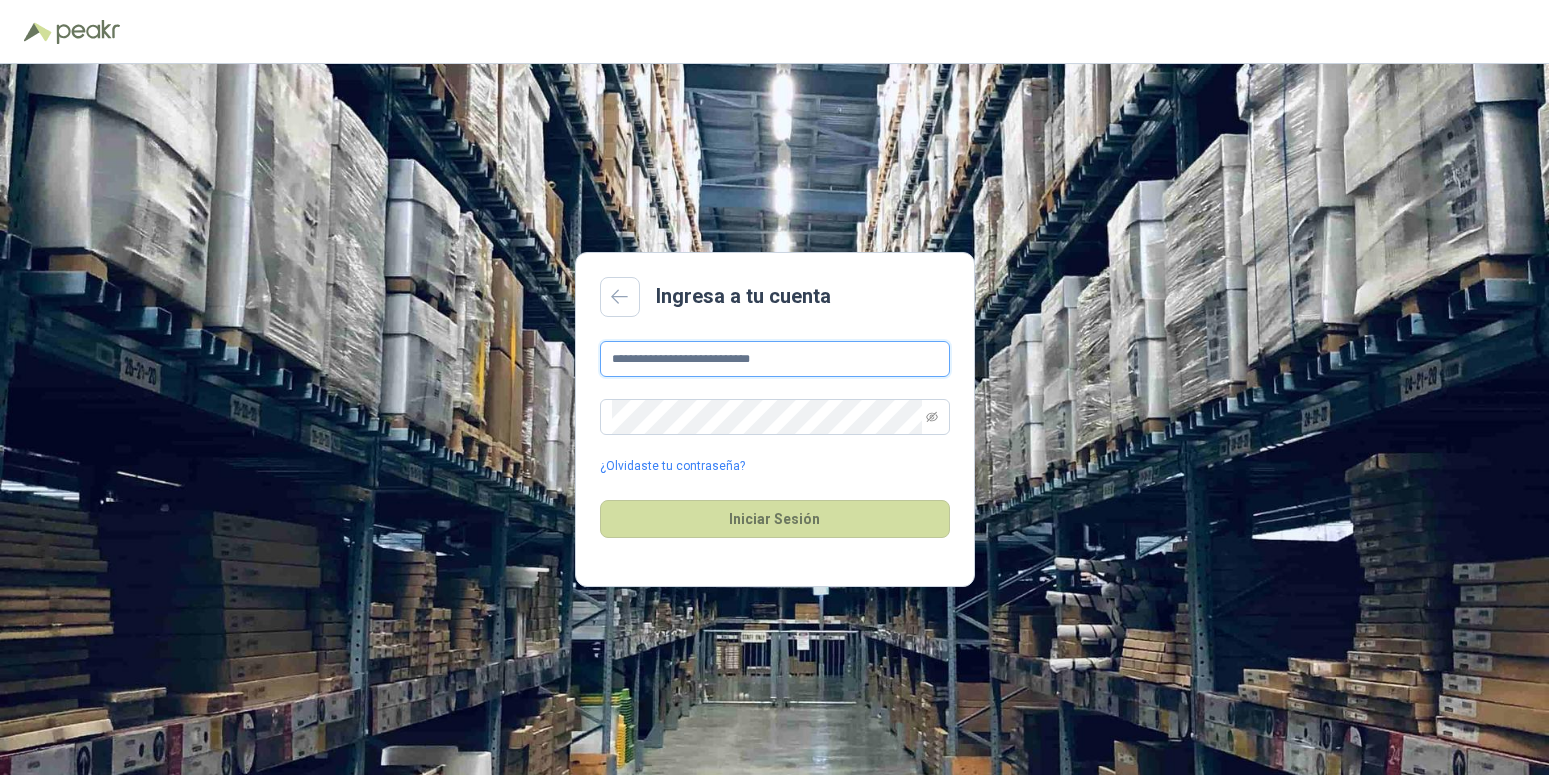 type on "**********" 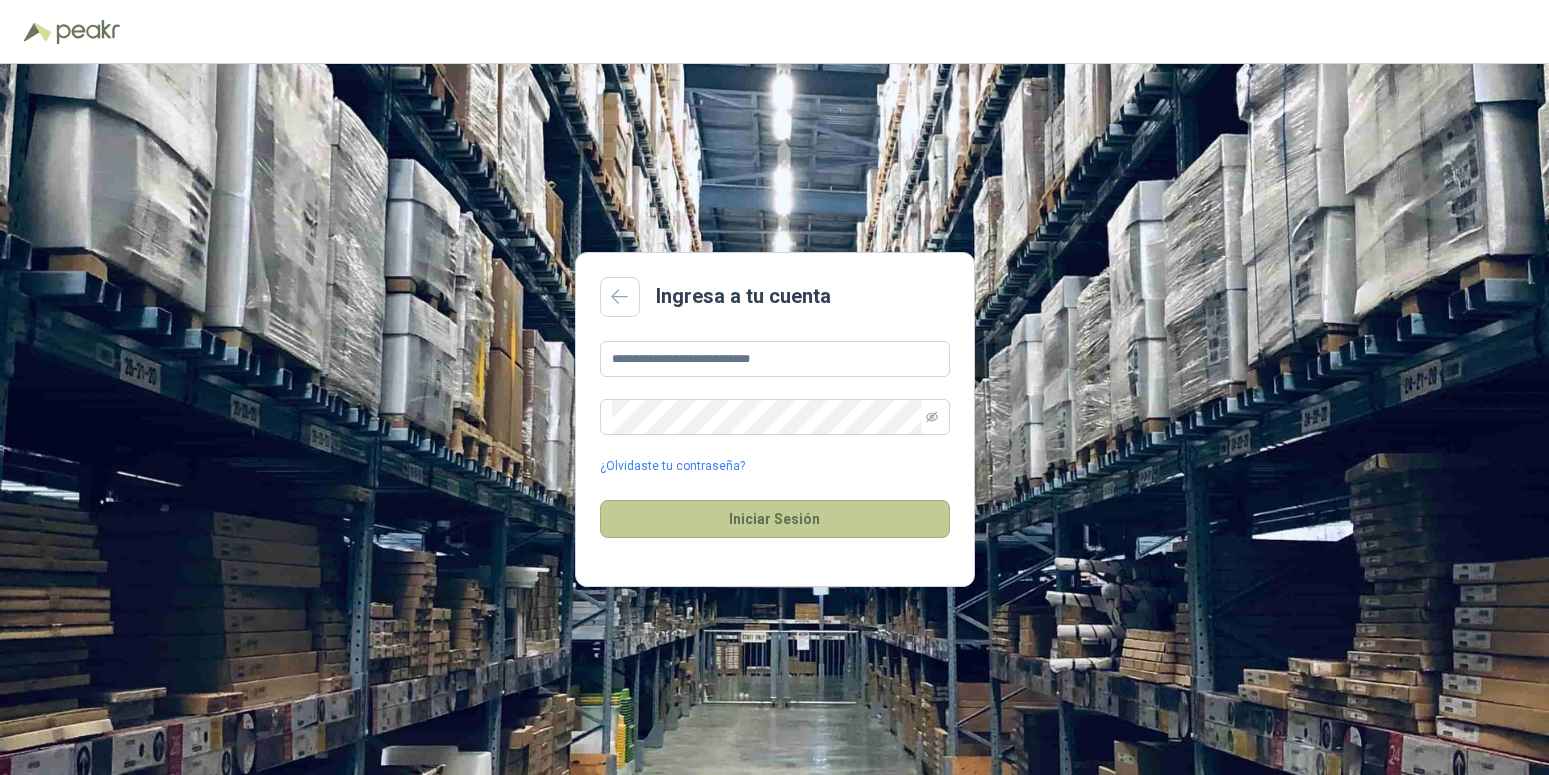 click on "Iniciar Sesión" at bounding box center [775, 519] 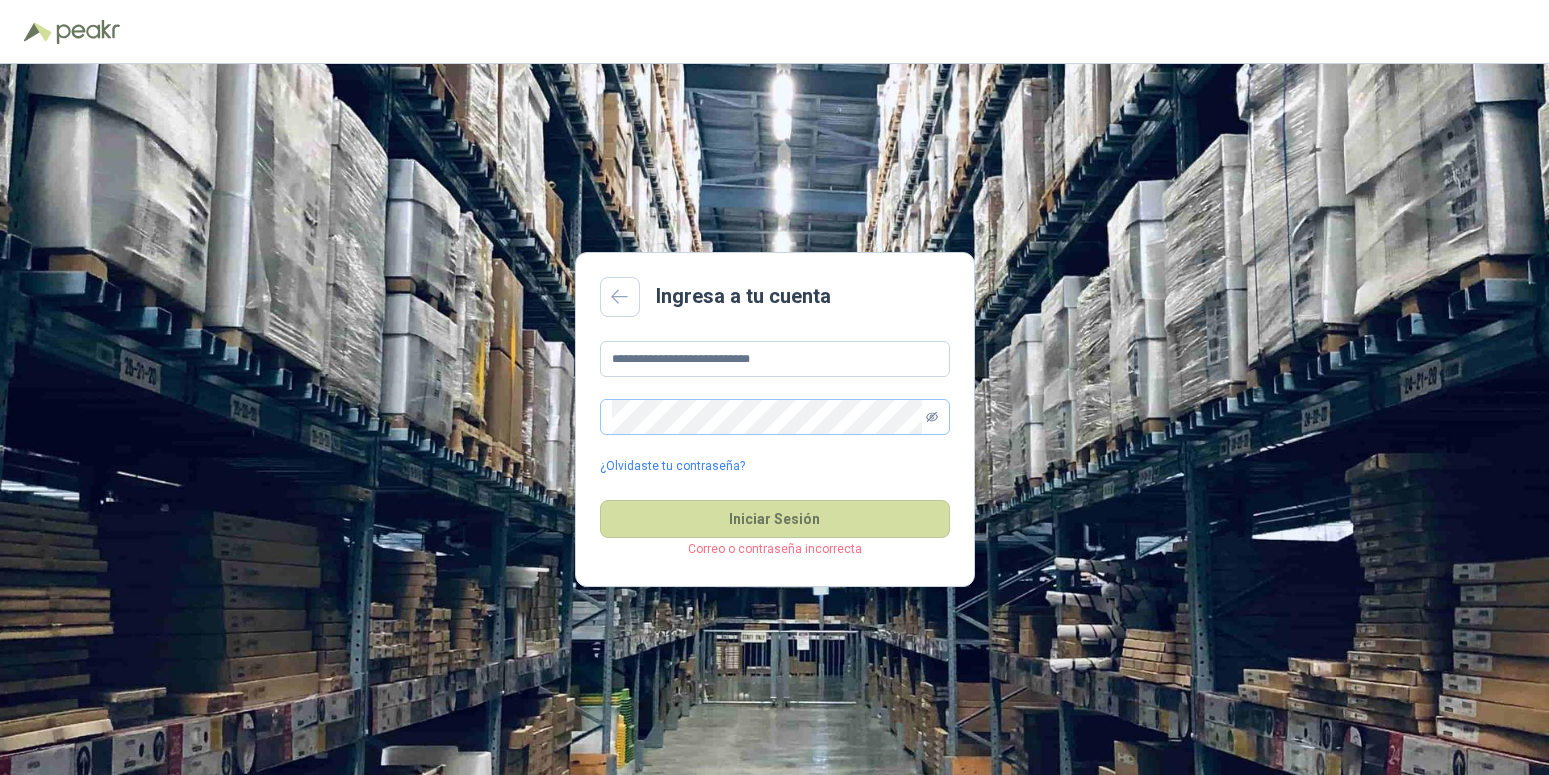 click 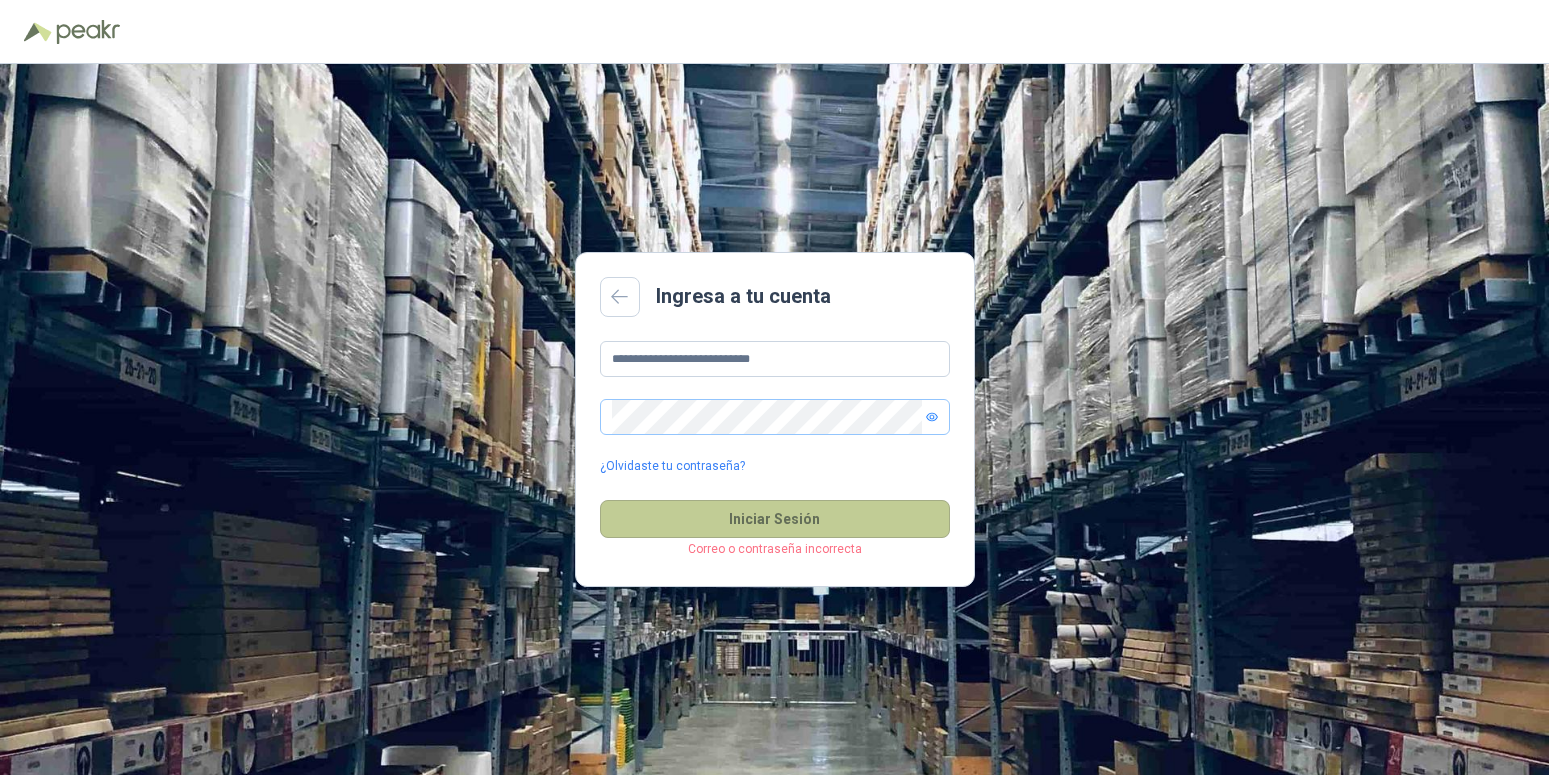 click on "Iniciar Sesión" at bounding box center (775, 519) 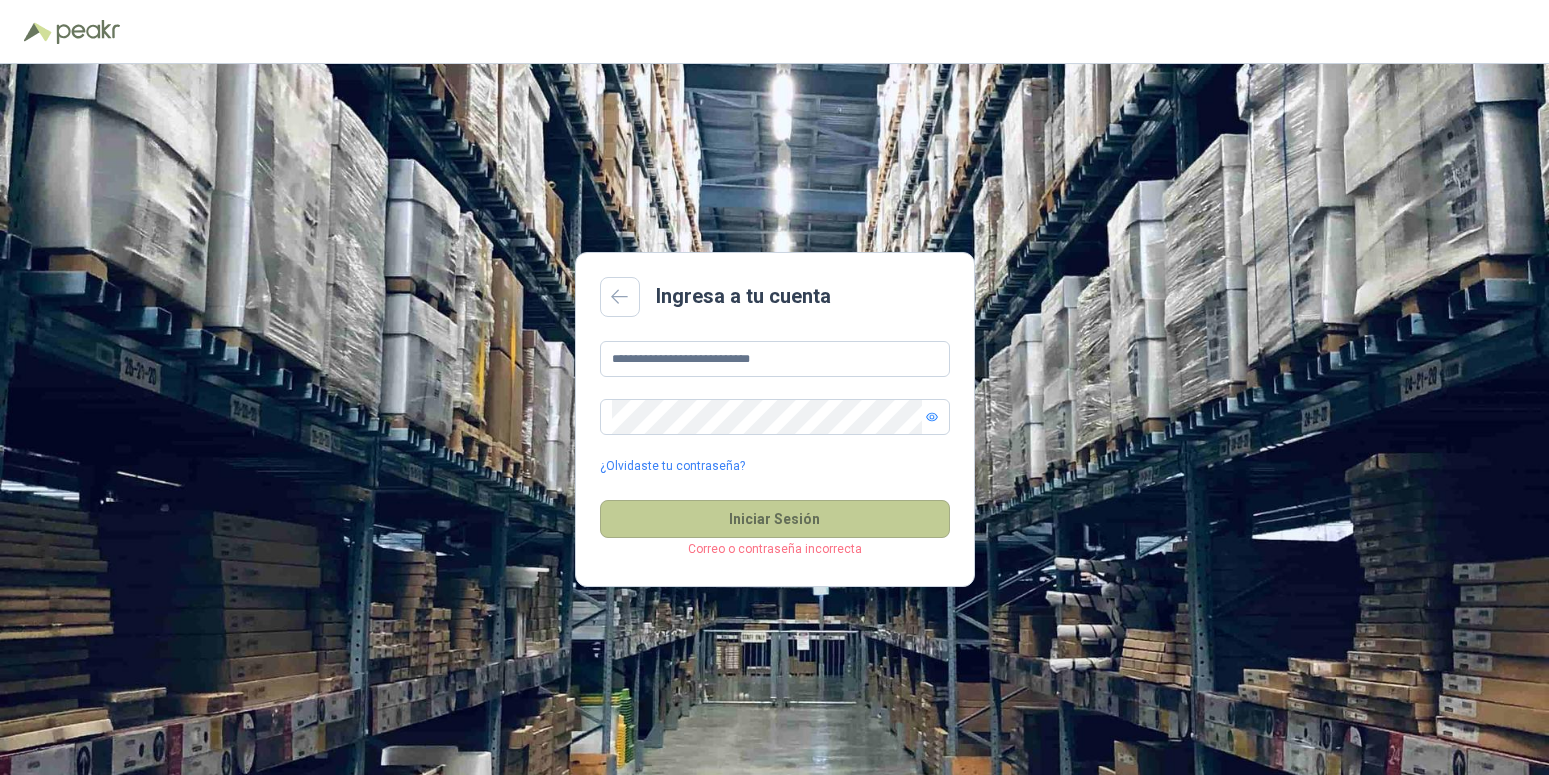 click on "Iniciar Sesión" at bounding box center [775, 519] 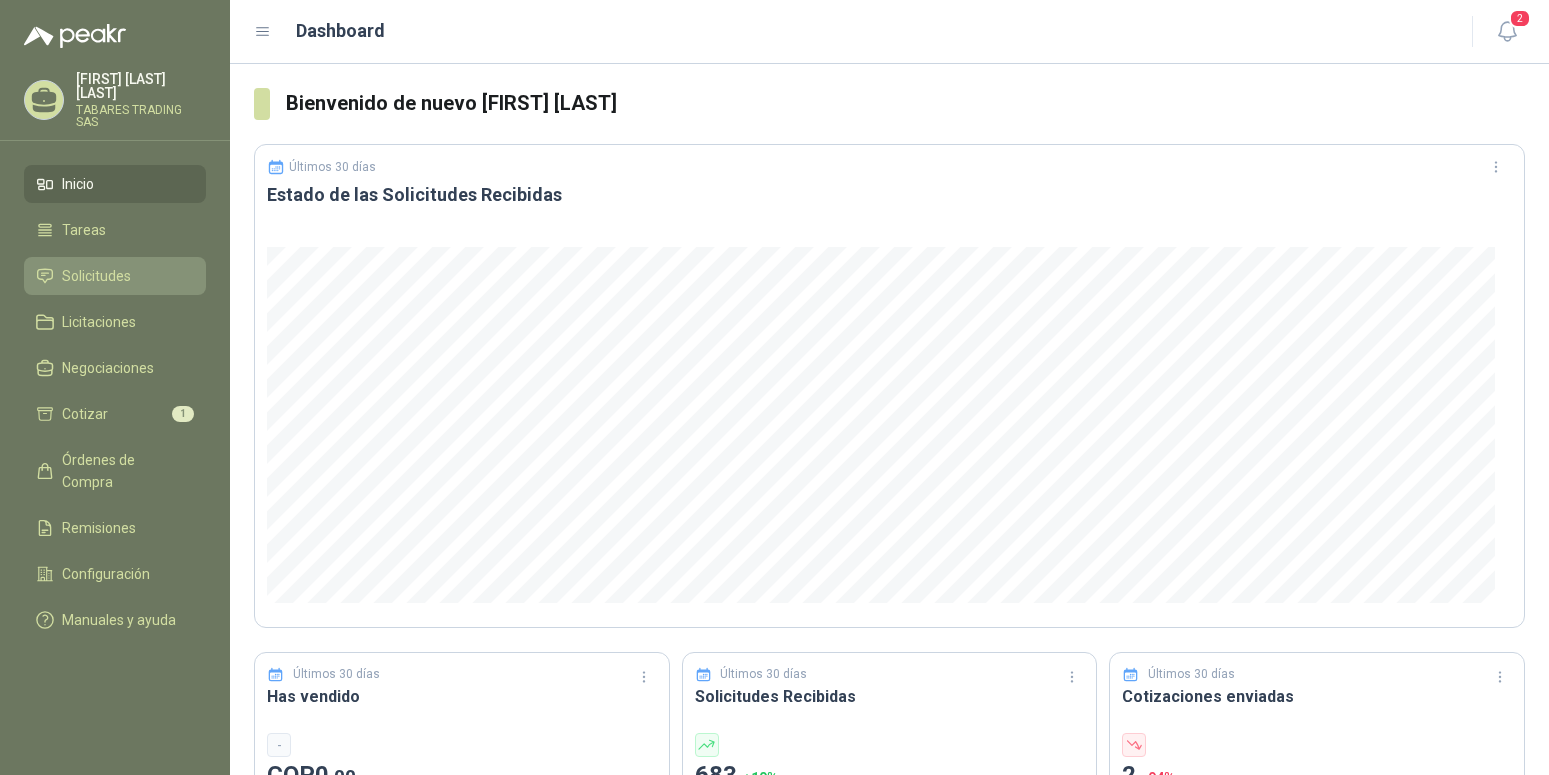 click on "Solicitudes" at bounding box center [96, 276] 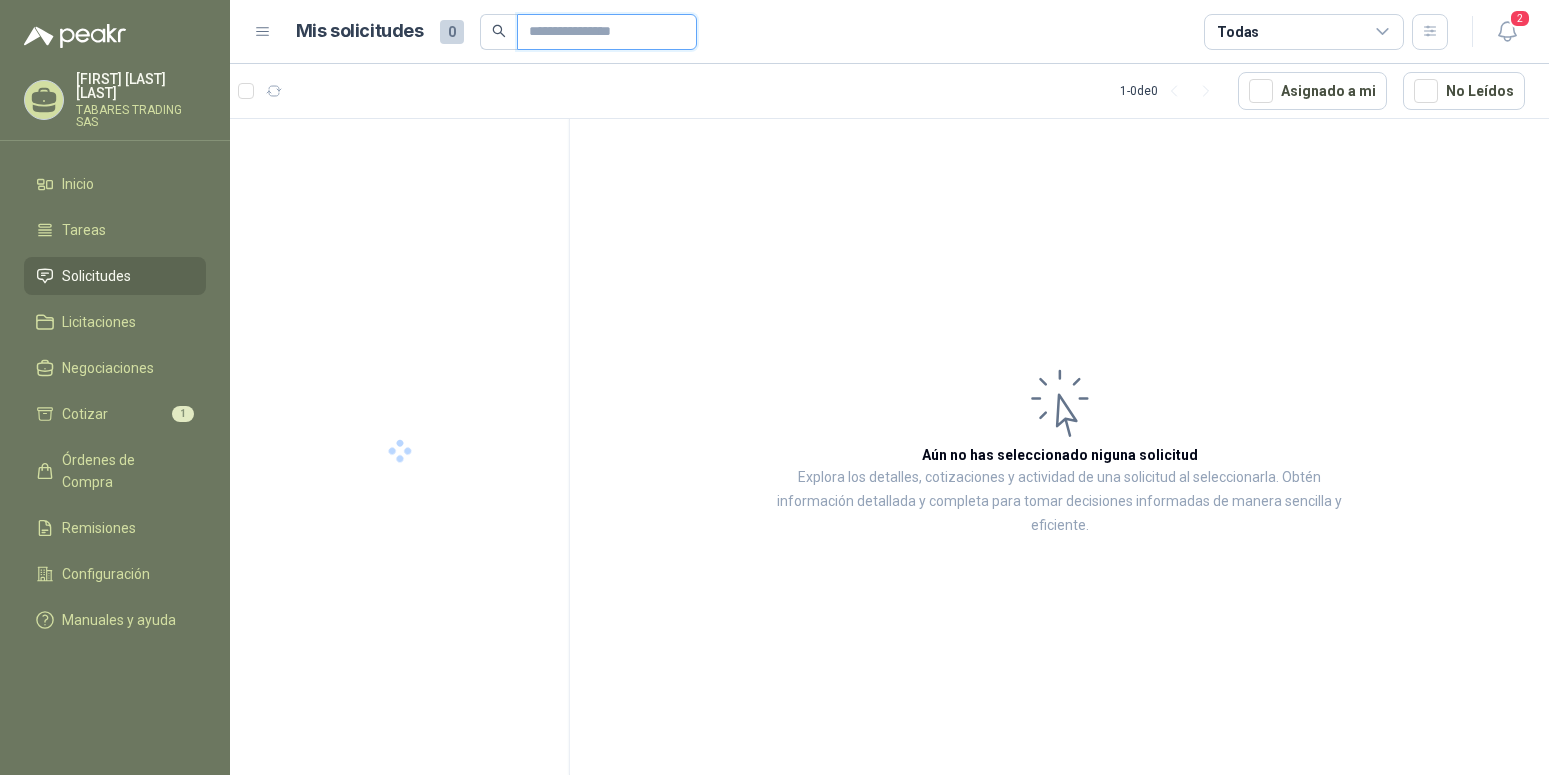 click at bounding box center (599, 32) 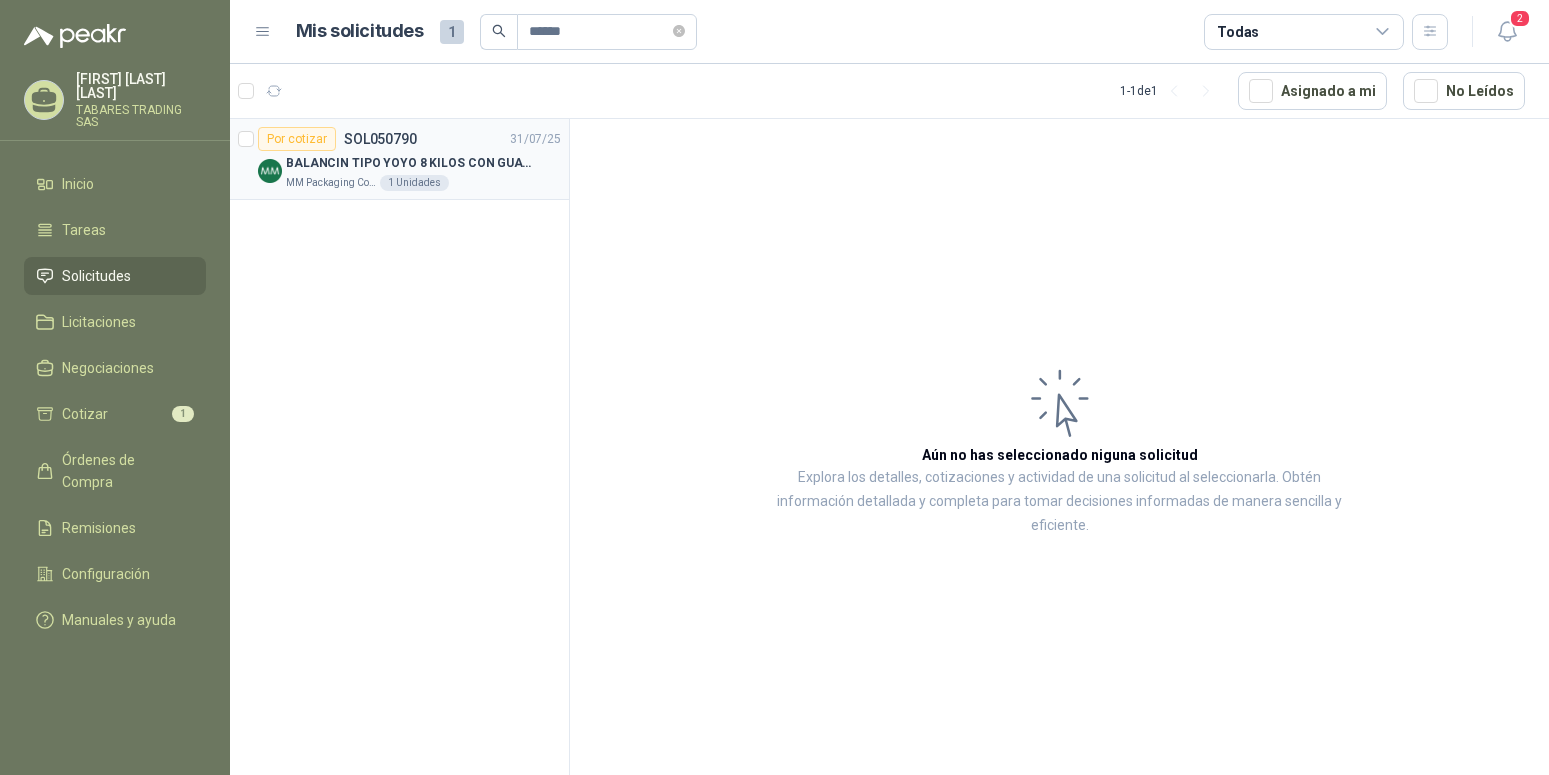 click on "BALANCIN TIPO YOYO 8 KILOS CON GUAYA ACERO INOX" at bounding box center (410, 163) 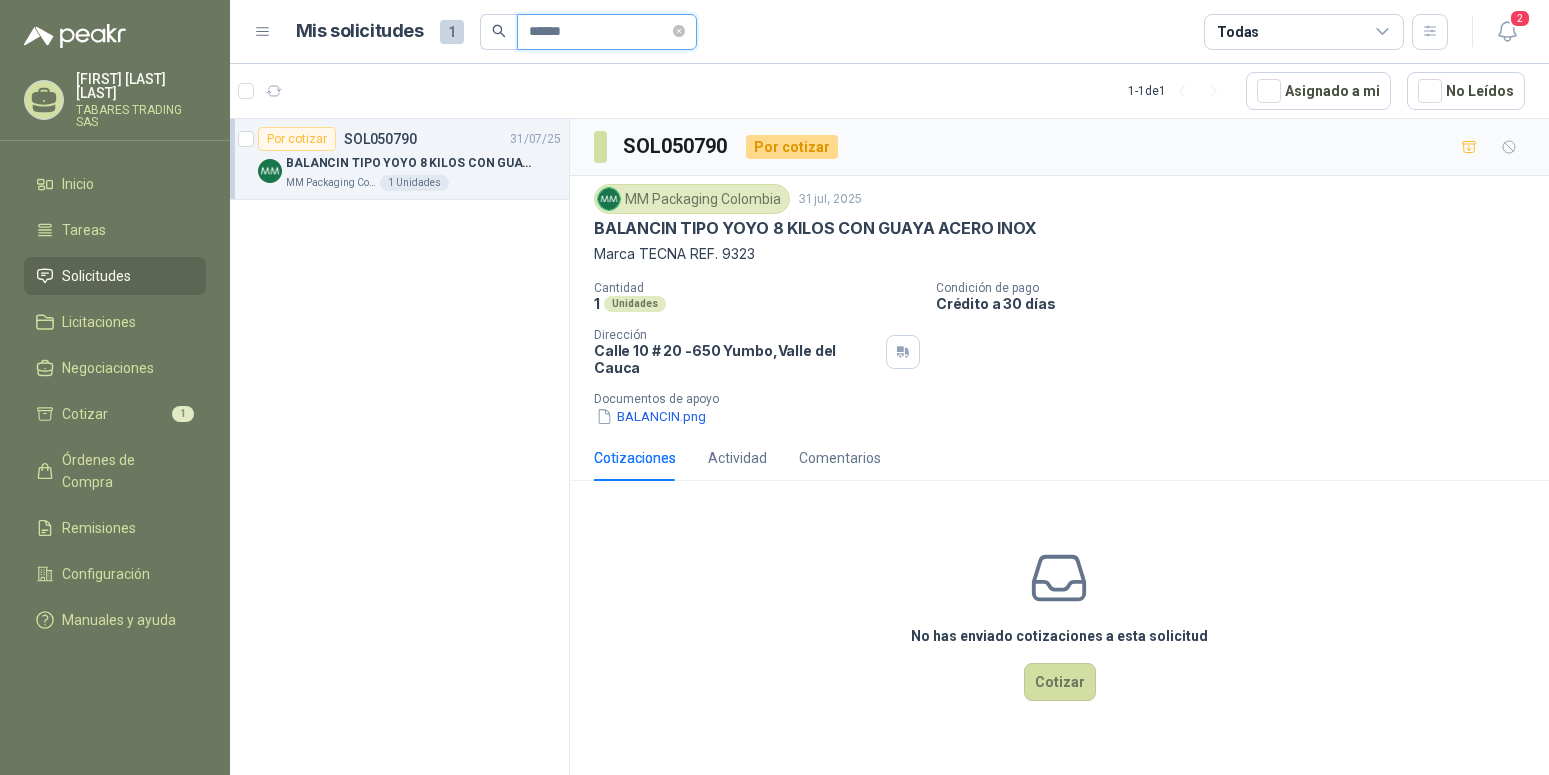 drag, startPoint x: 549, startPoint y: 33, endPoint x: 587, endPoint y: 24, distance: 39.051247 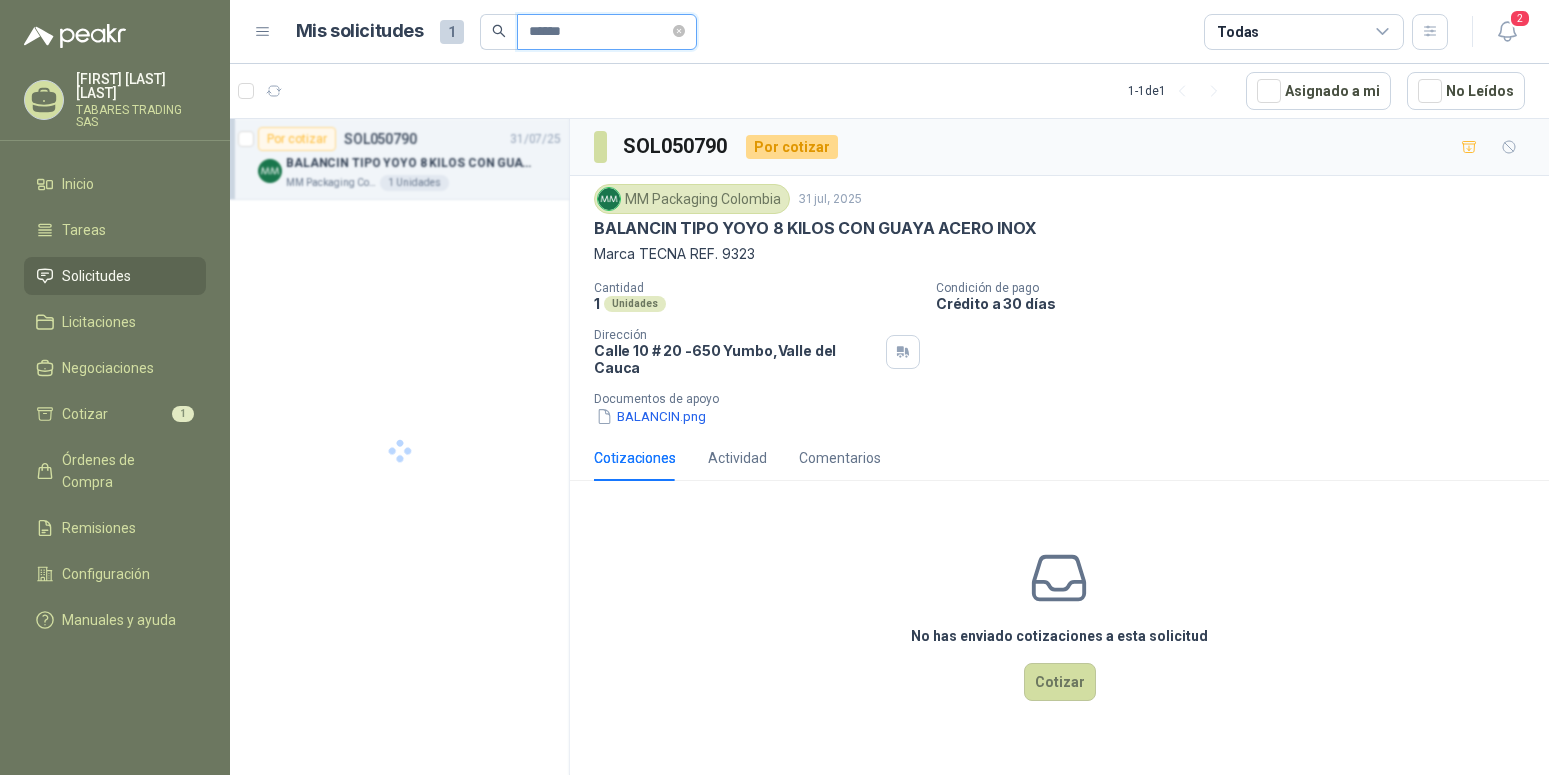 type on "******" 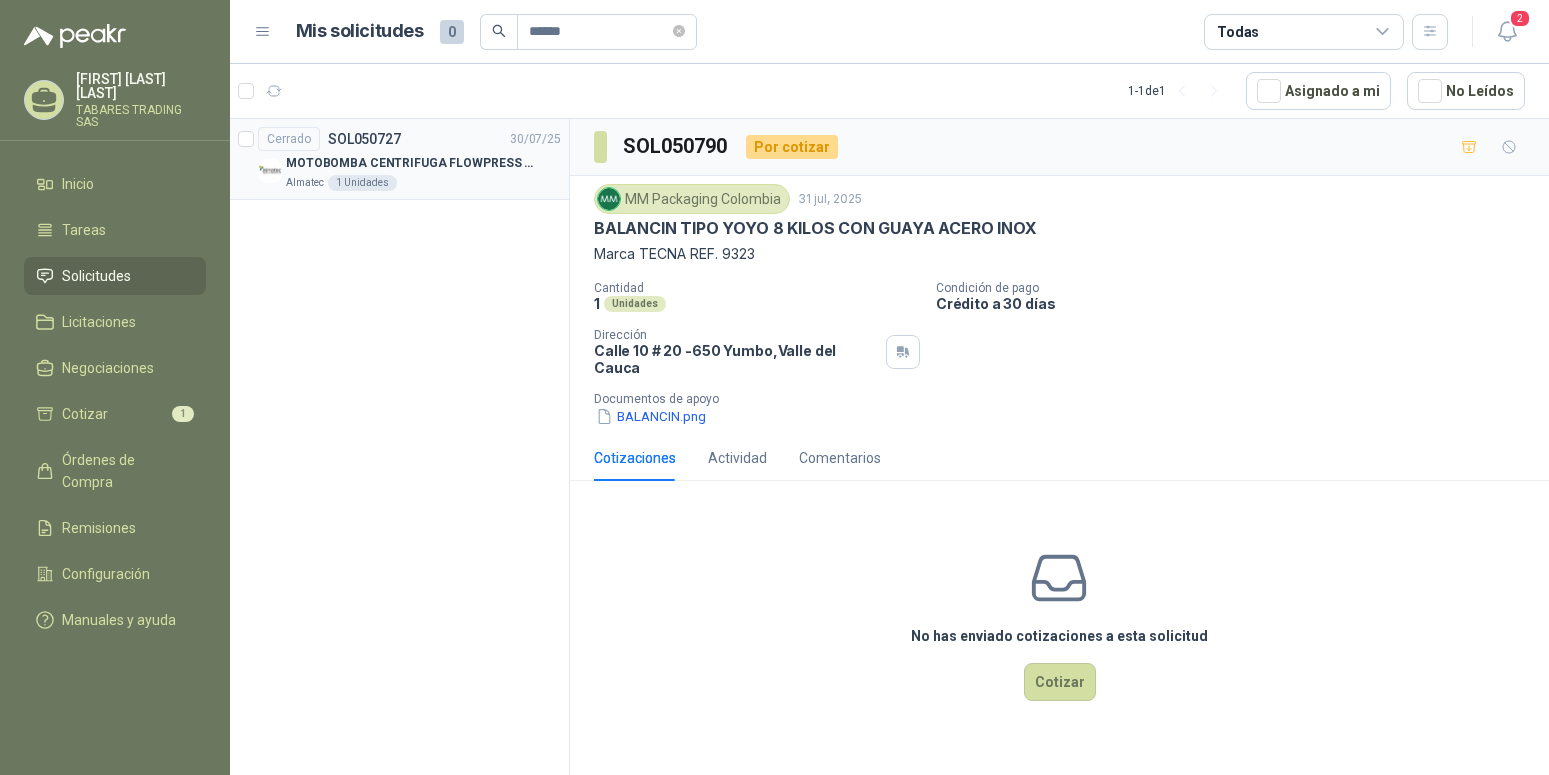click on "MOTOBOMBA CENTRIFUGA FLOWPRESS 1.5HP-220" at bounding box center (410, 163) 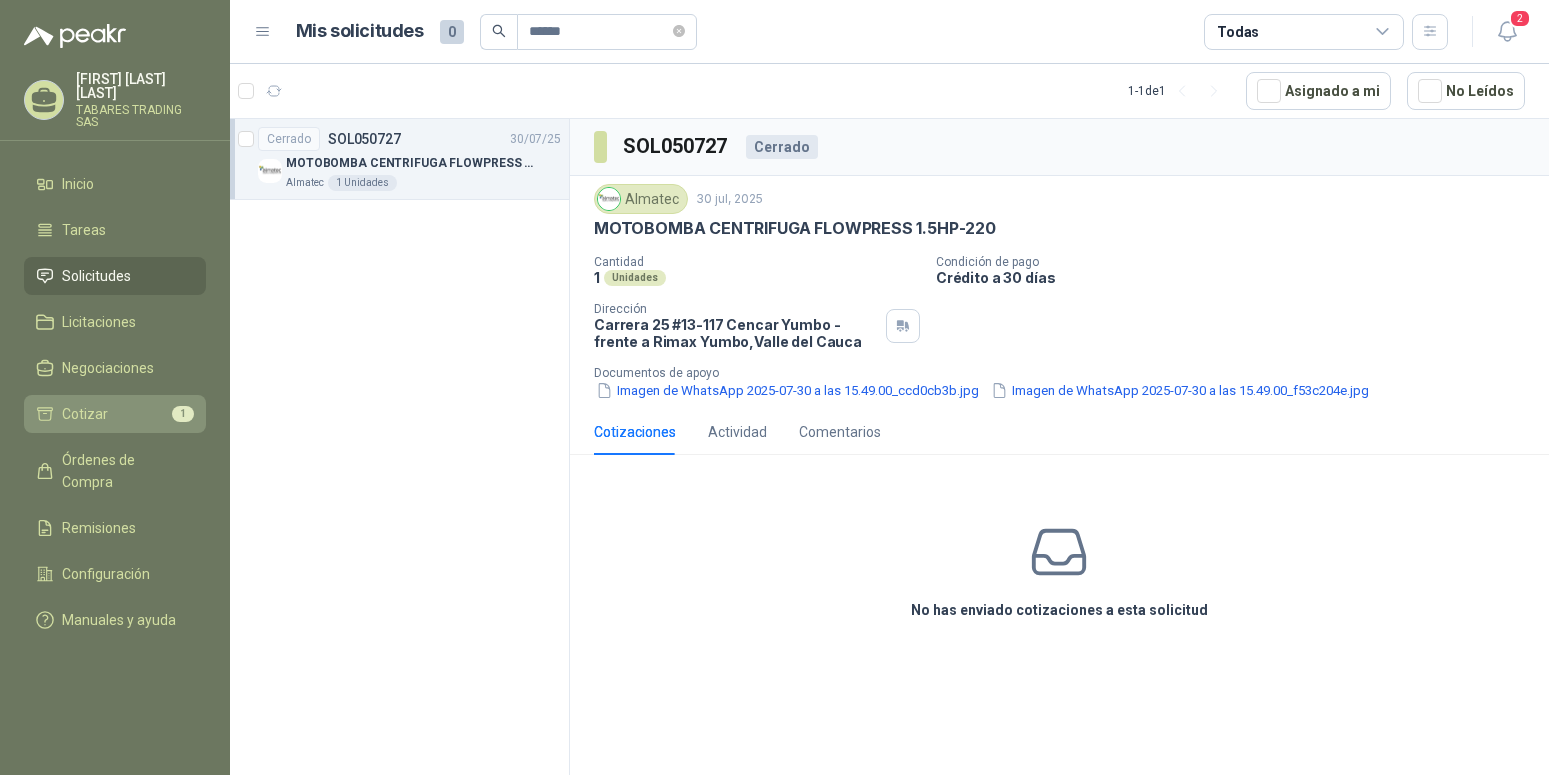 click on "Cotizar" at bounding box center (85, 414) 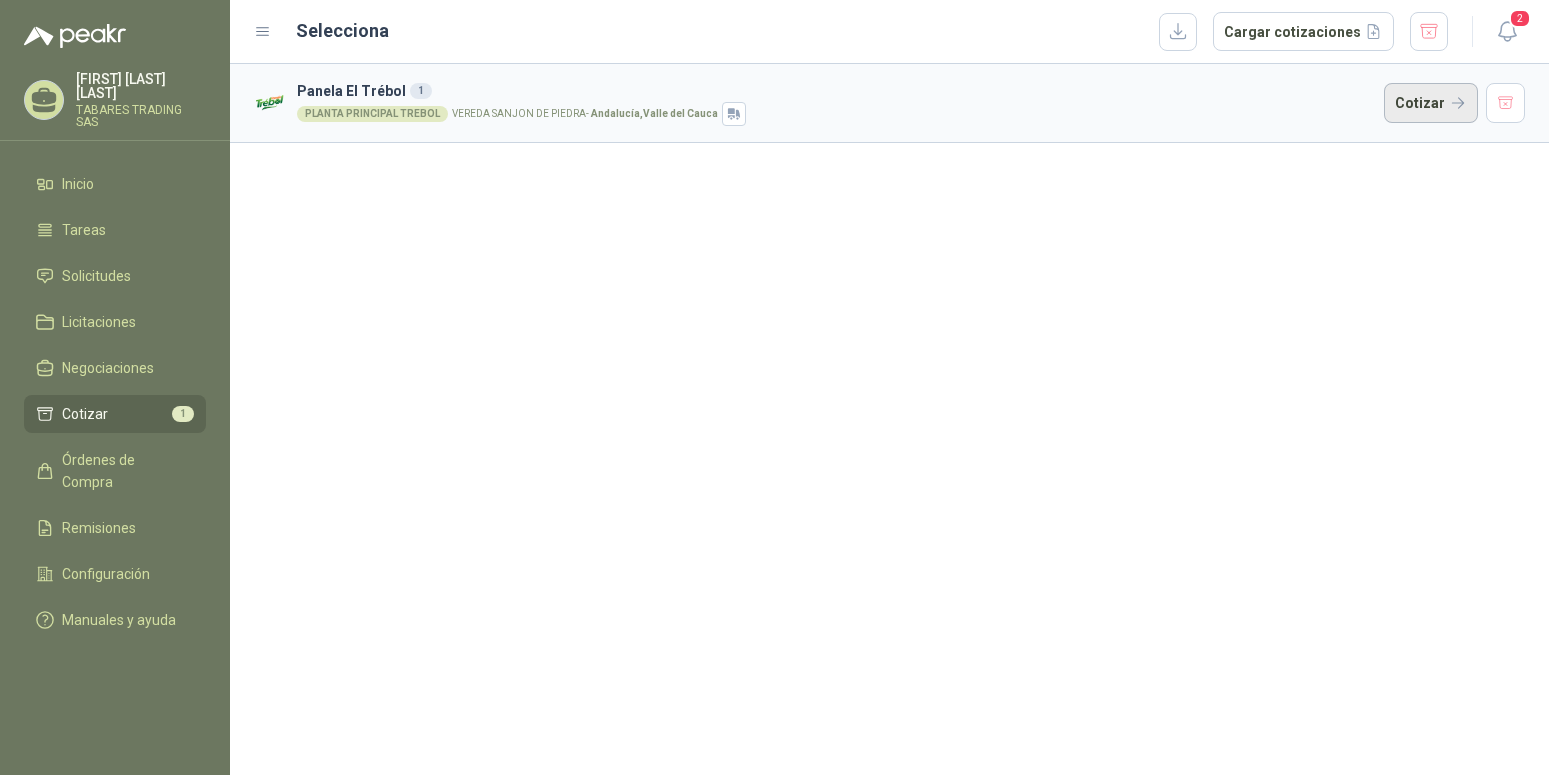 click on "Cotizar" at bounding box center (1431, 103) 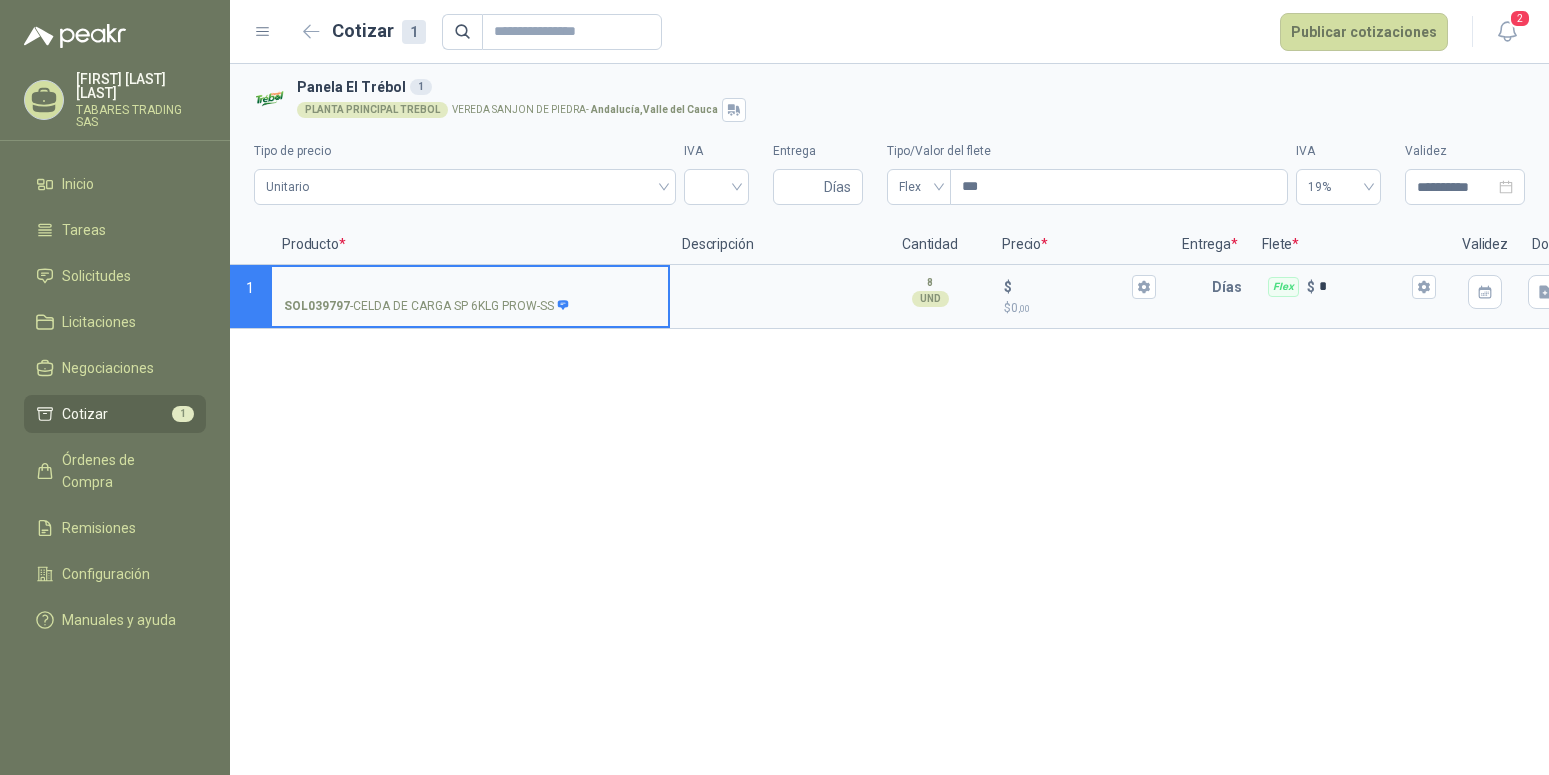 scroll, scrollTop: 0, scrollLeft: 77, axis: horizontal 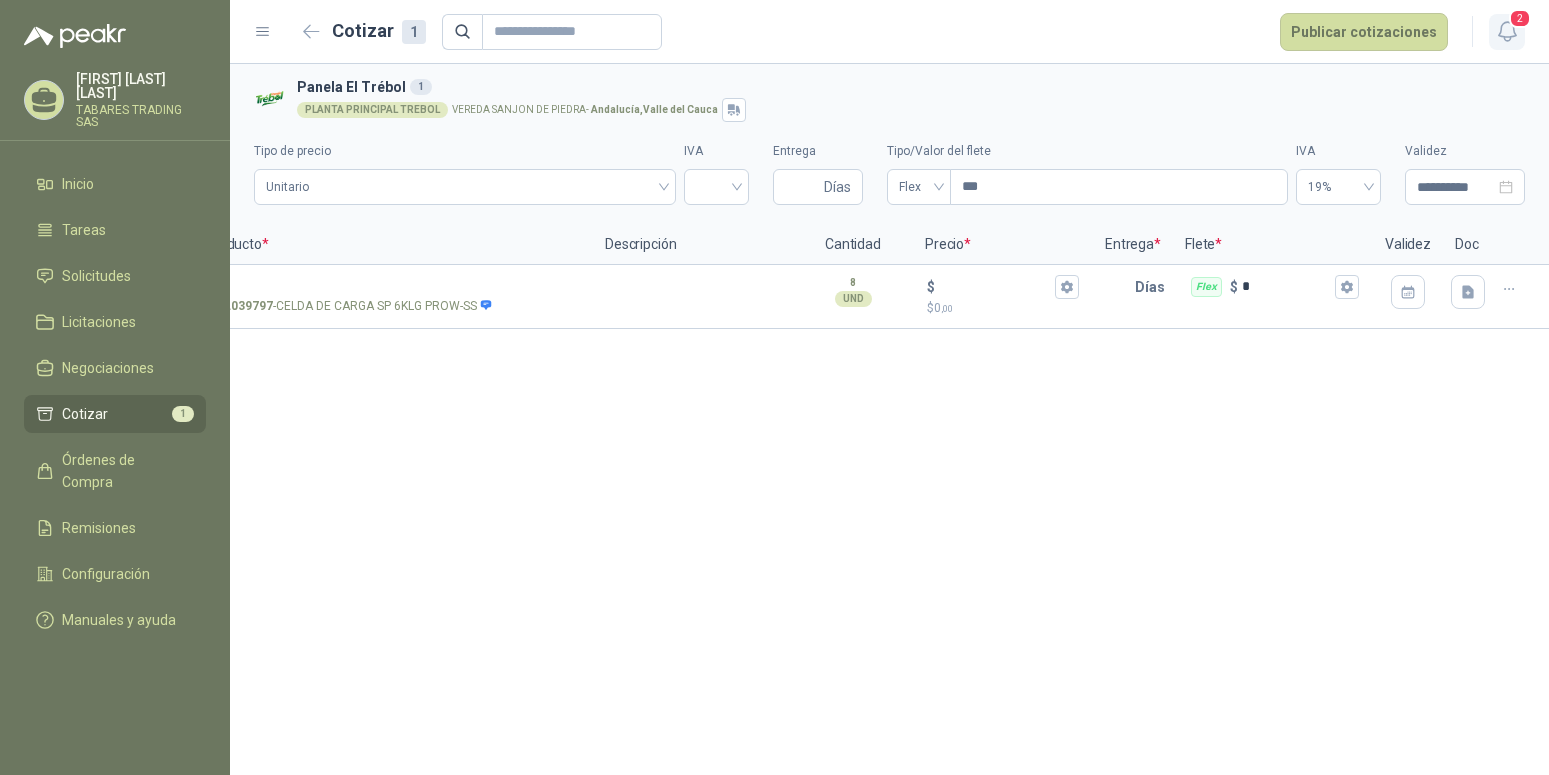 click 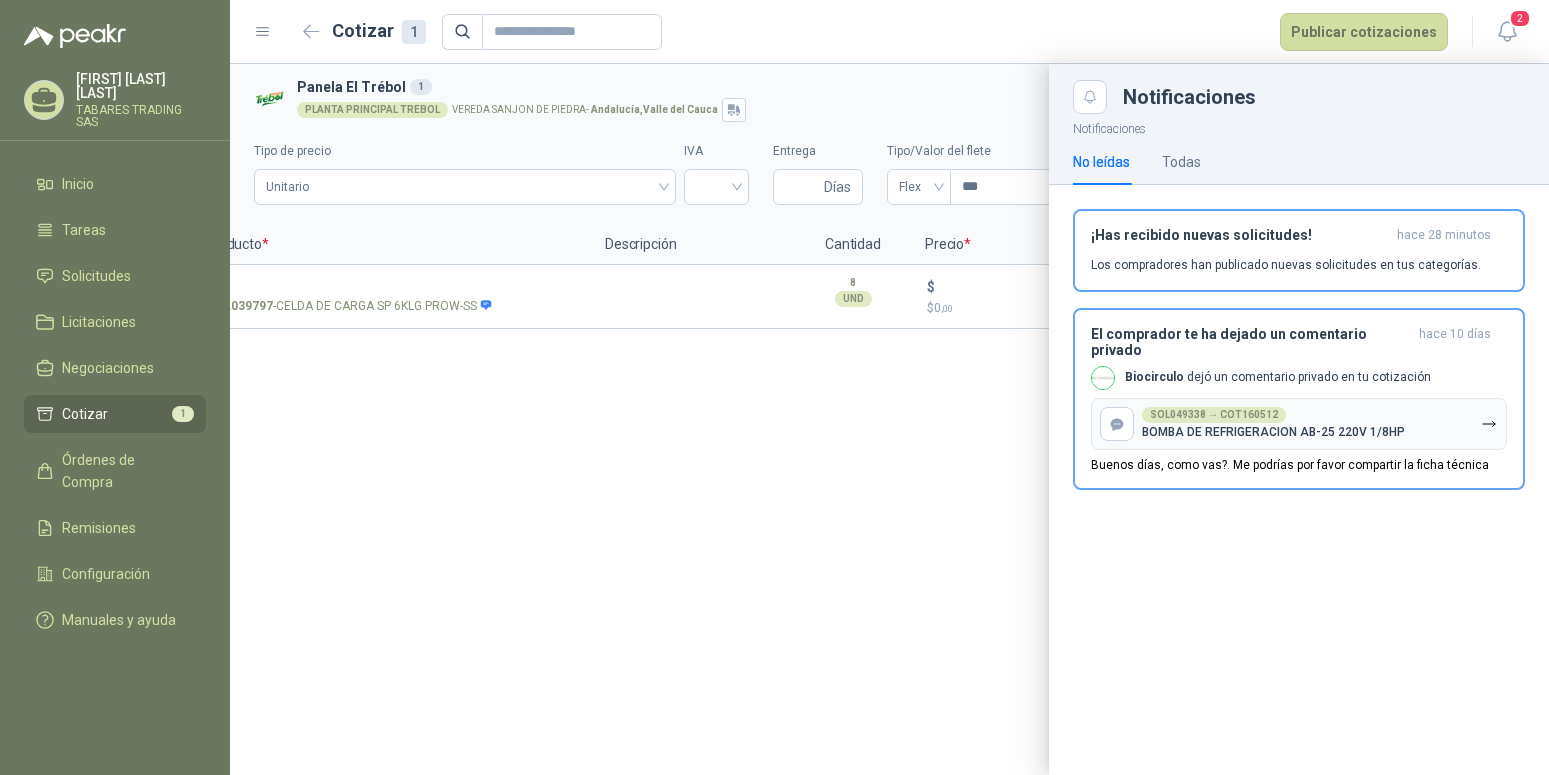click on "Cotizar 1 Publicar cotizaciones" at bounding box center (872, 32) 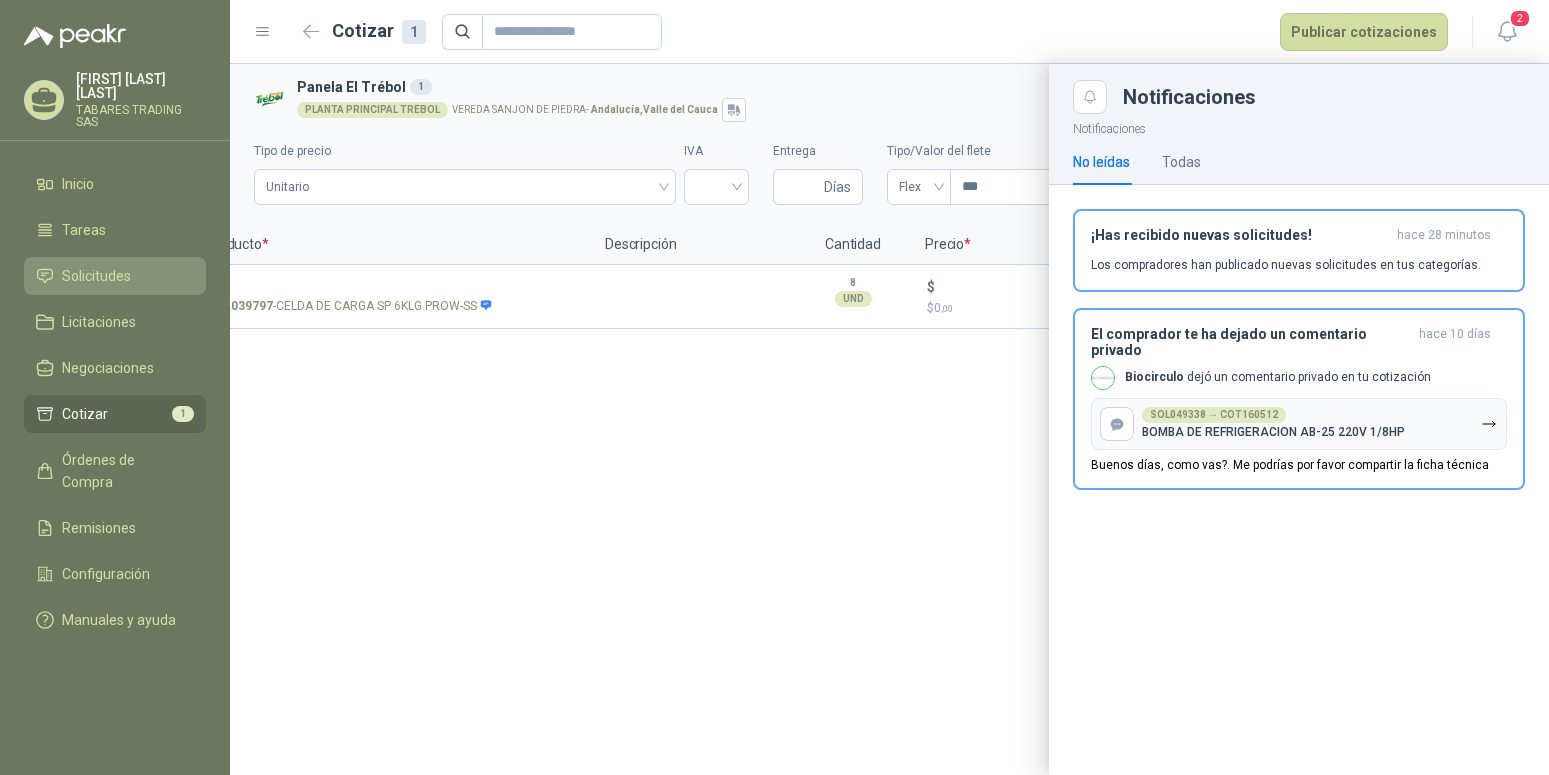 click on "Solicitudes" at bounding box center (96, 276) 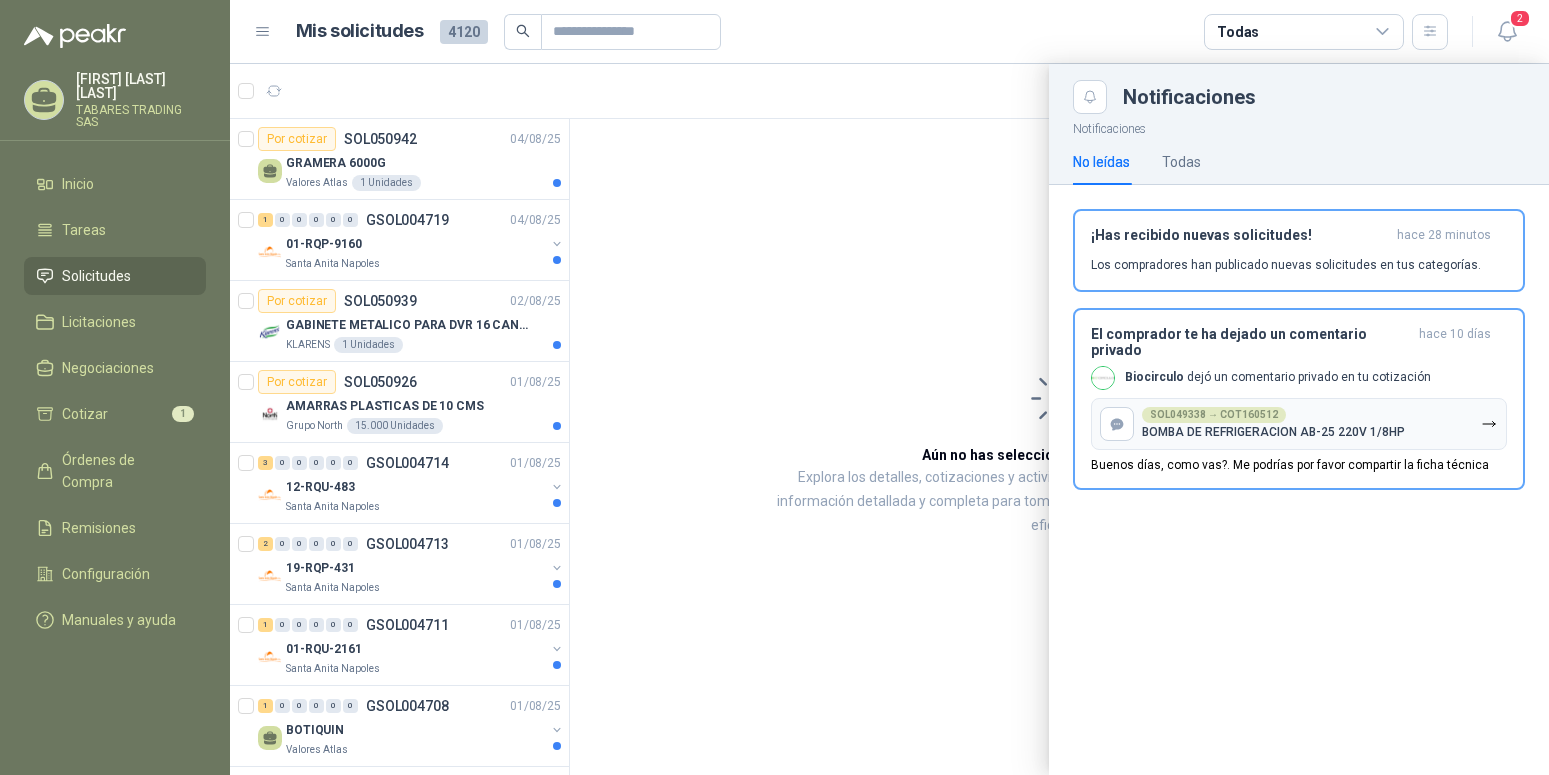 click at bounding box center [889, 419] 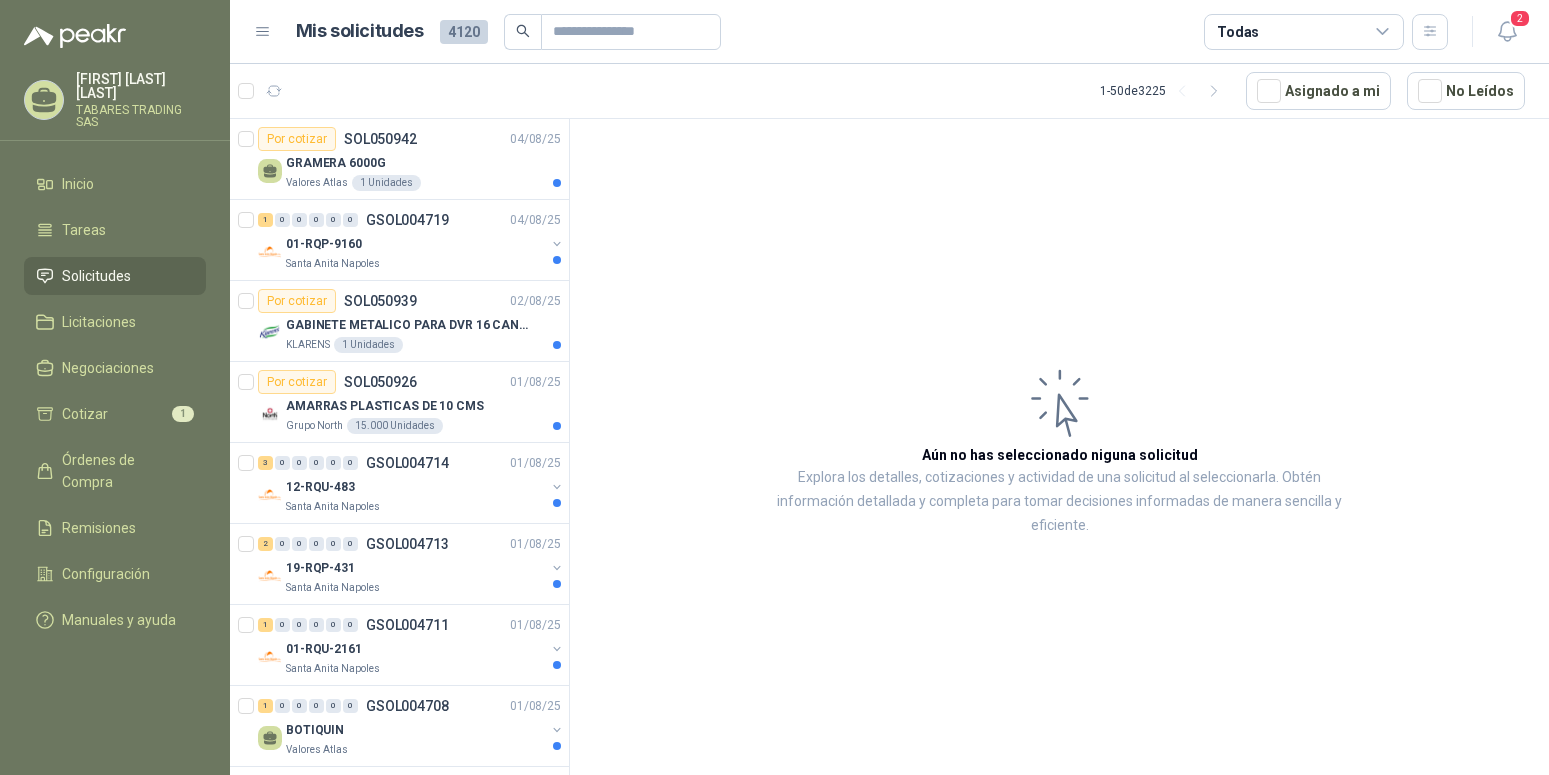 click on "GRAMERA 6000G" at bounding box center [335, 163] 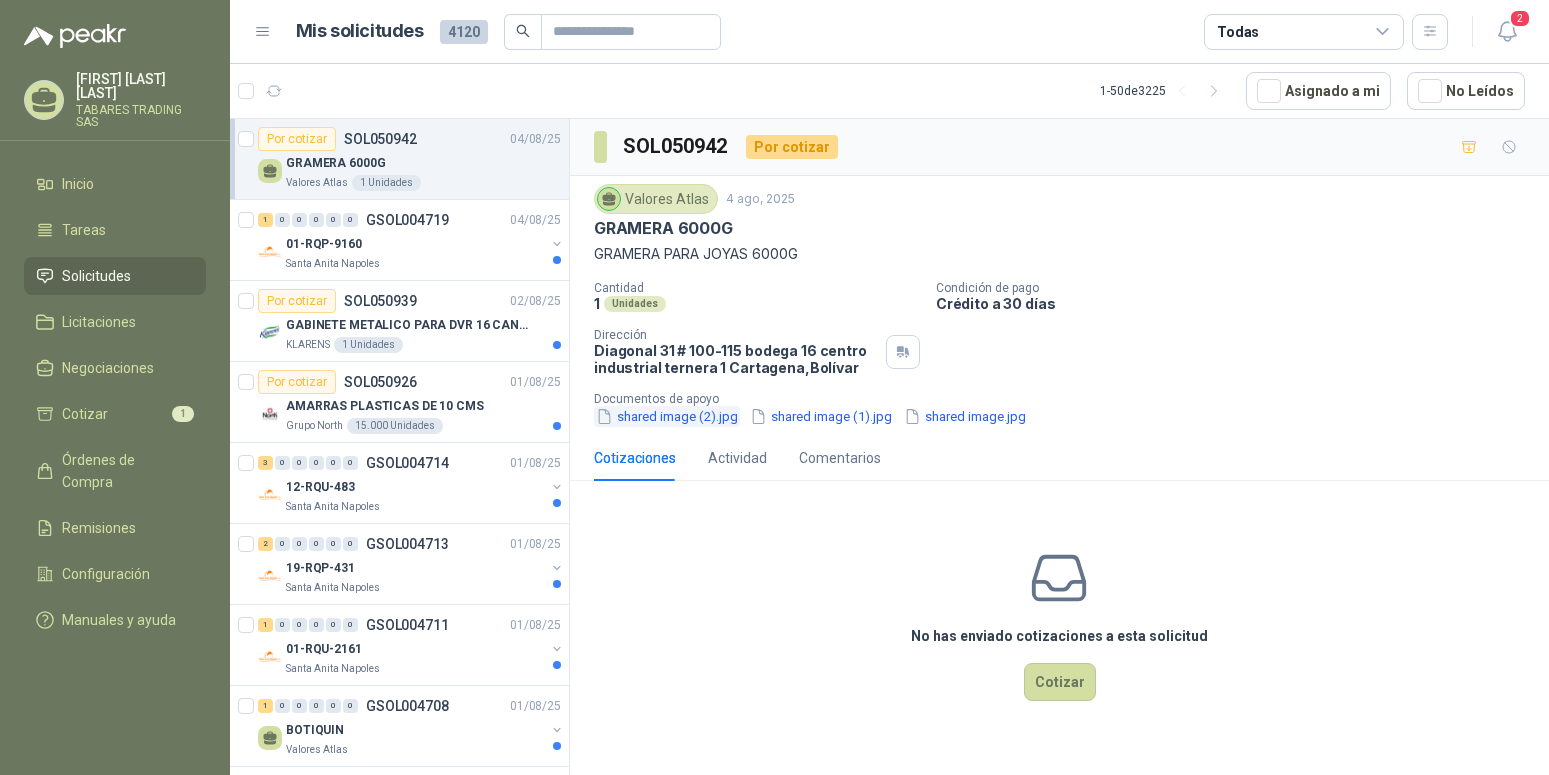 click on "shared image (2).jpg" at bounding box center (667, 416) 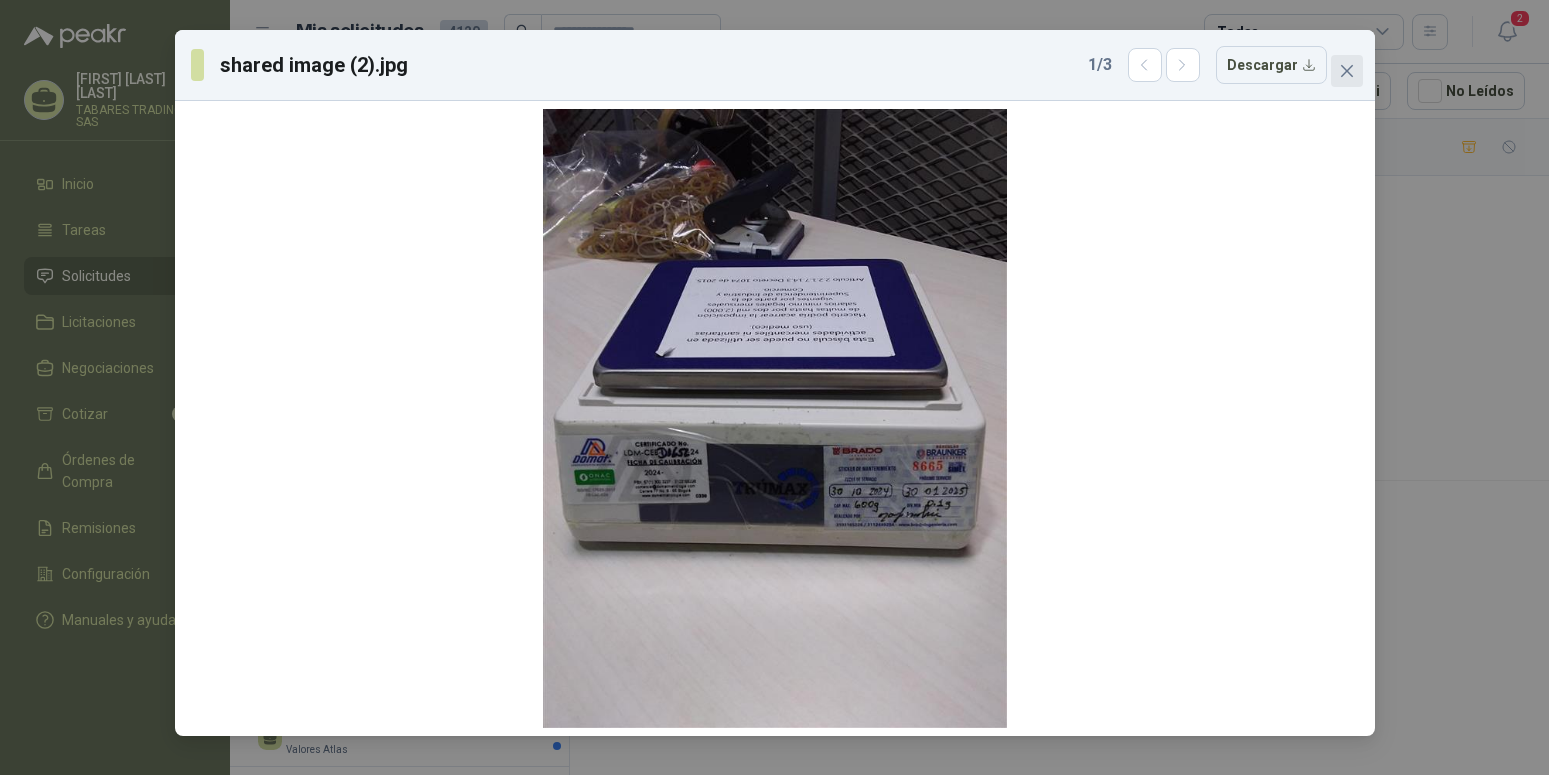 click 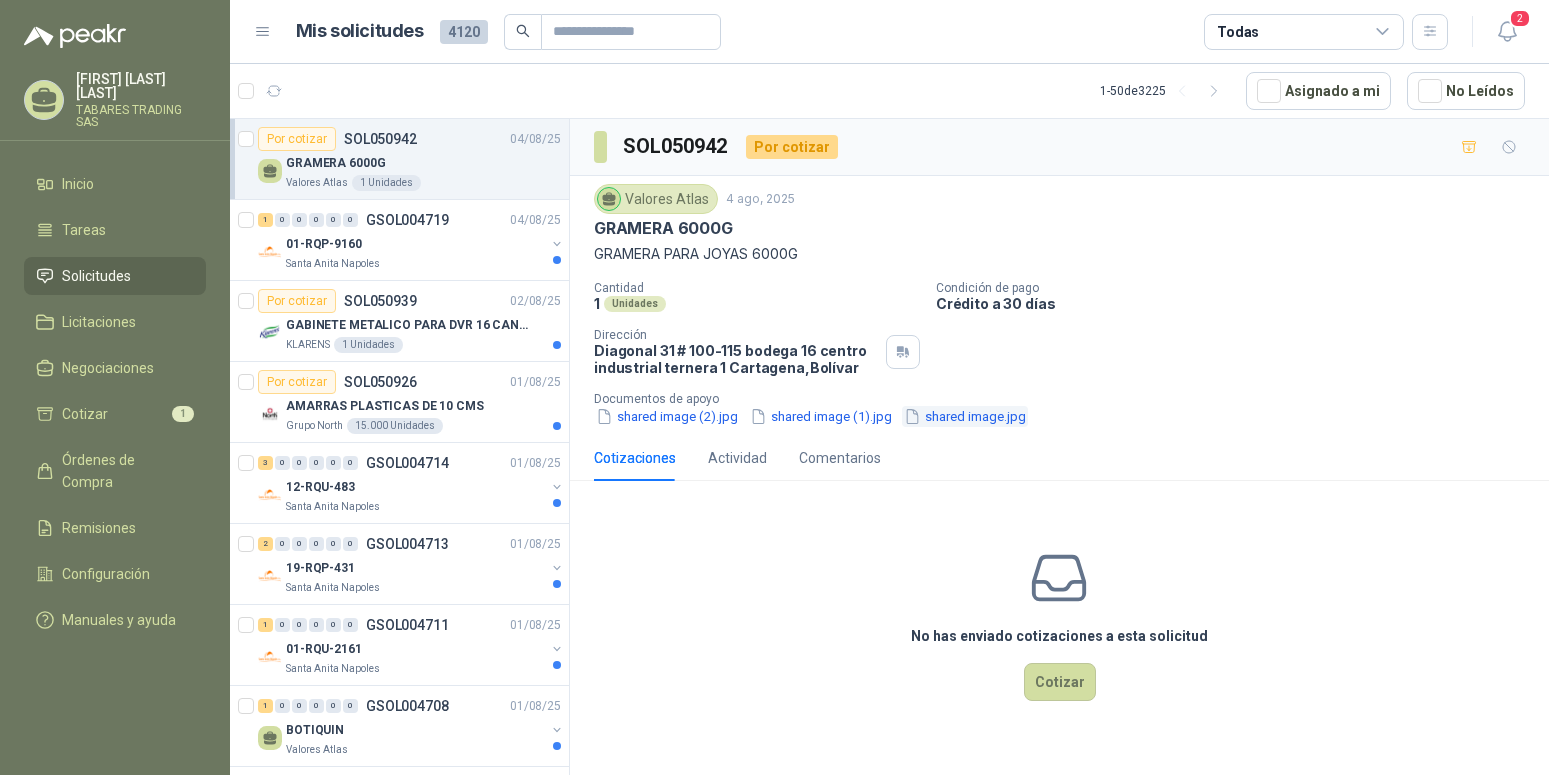 click on "shared image.jpg" at bounding box center [965, 416] 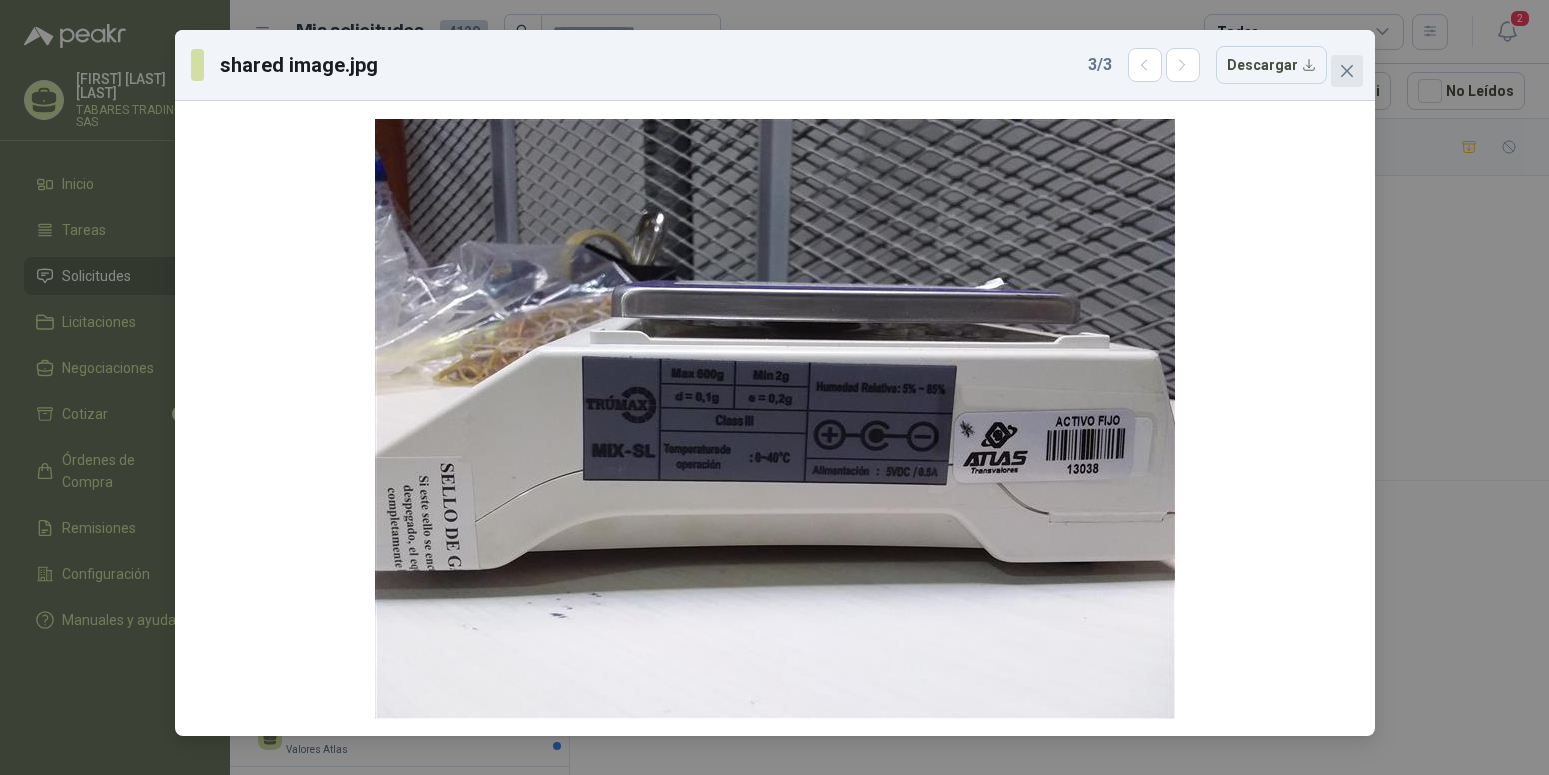 click 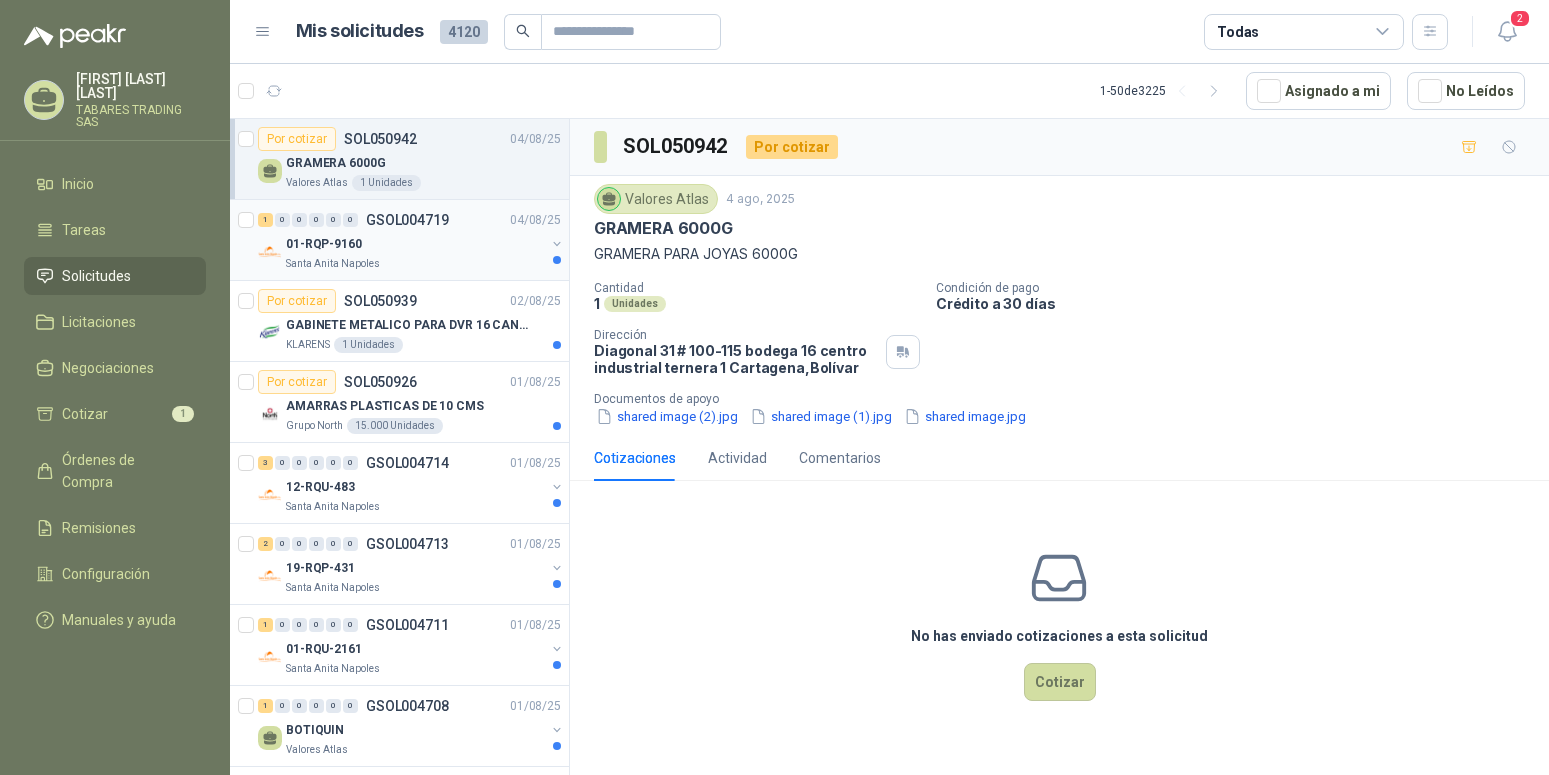 click on "01-RQP-9160" at bounding box center [324, 244] 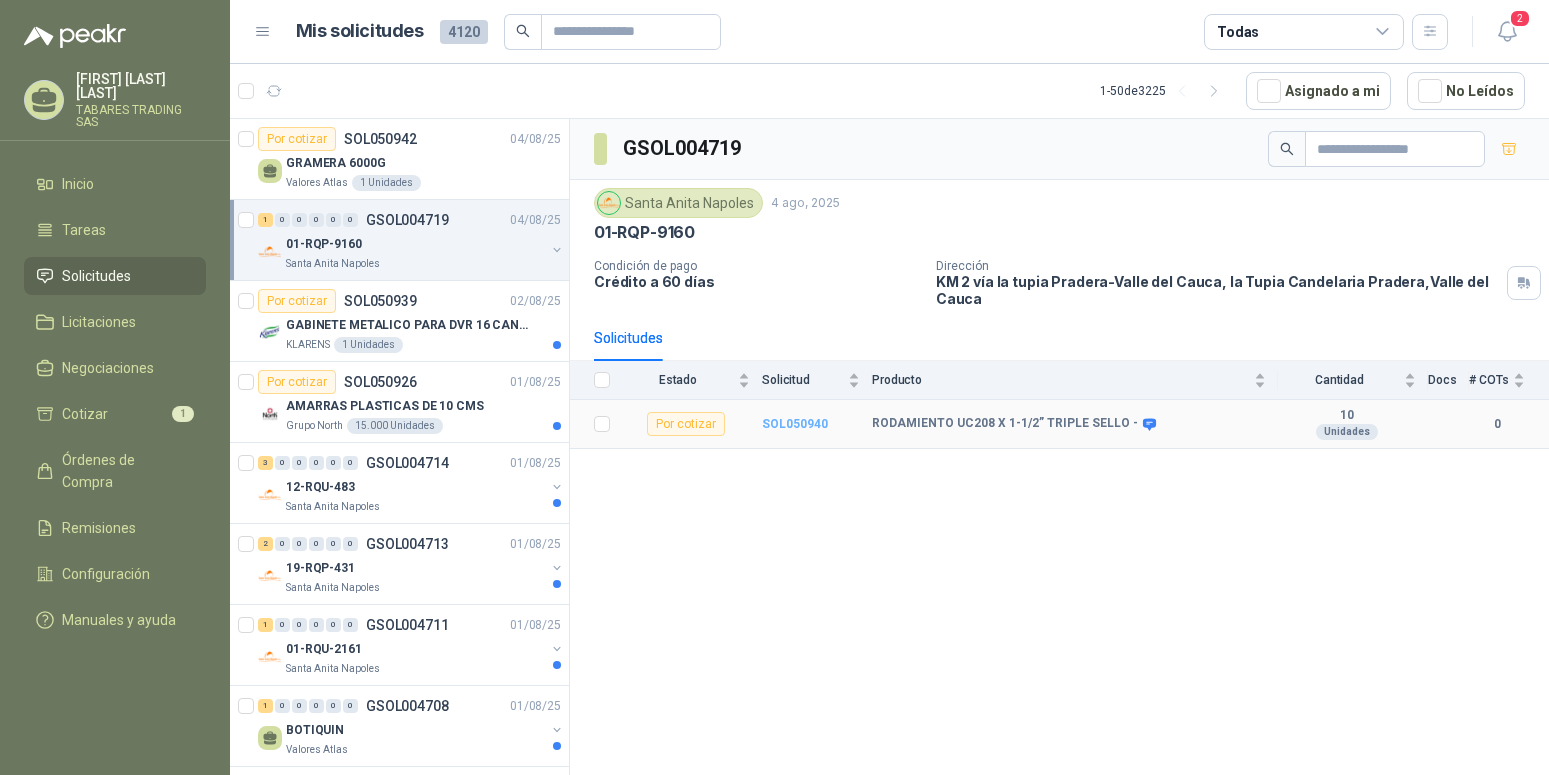 click on "SOL050940" at bounding box center [795, 424] 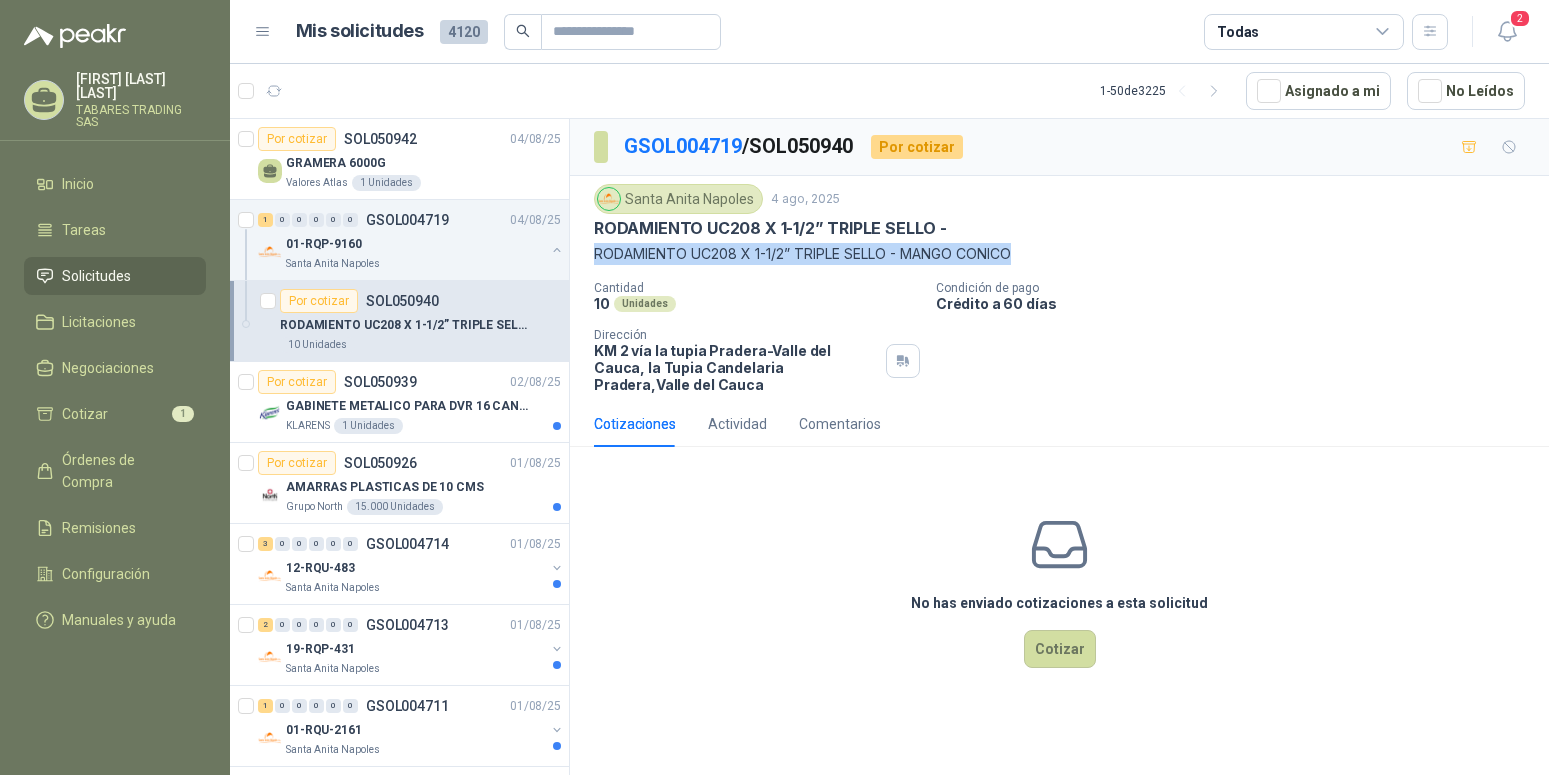 drag, startPoint x: 595, startPoint y: 261, endPoint x: 1039, endPoint y: 250, distance: 444.13623 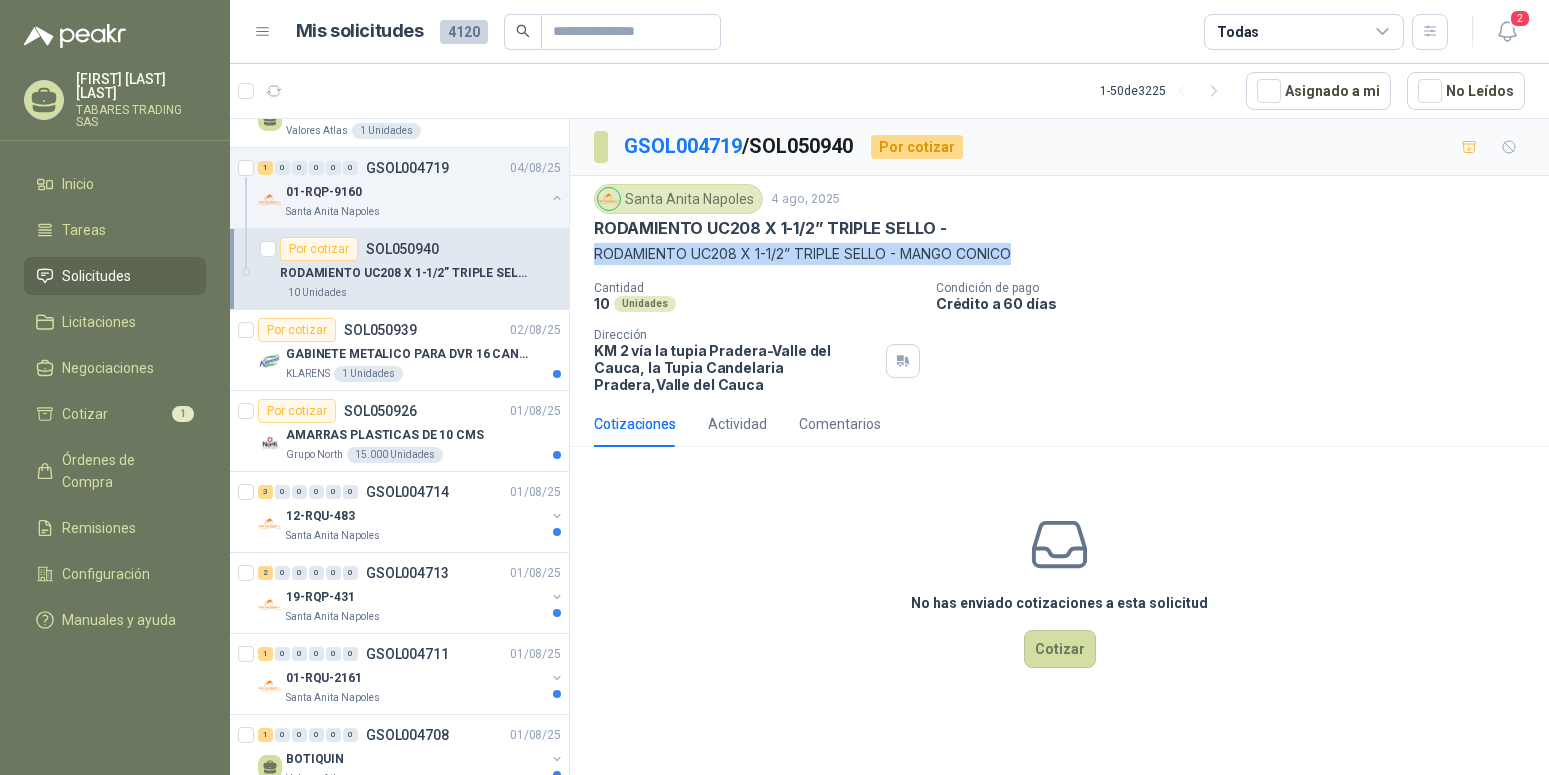 scroll, scrollTop: 102, scrollLeft: 0, axis: vertical 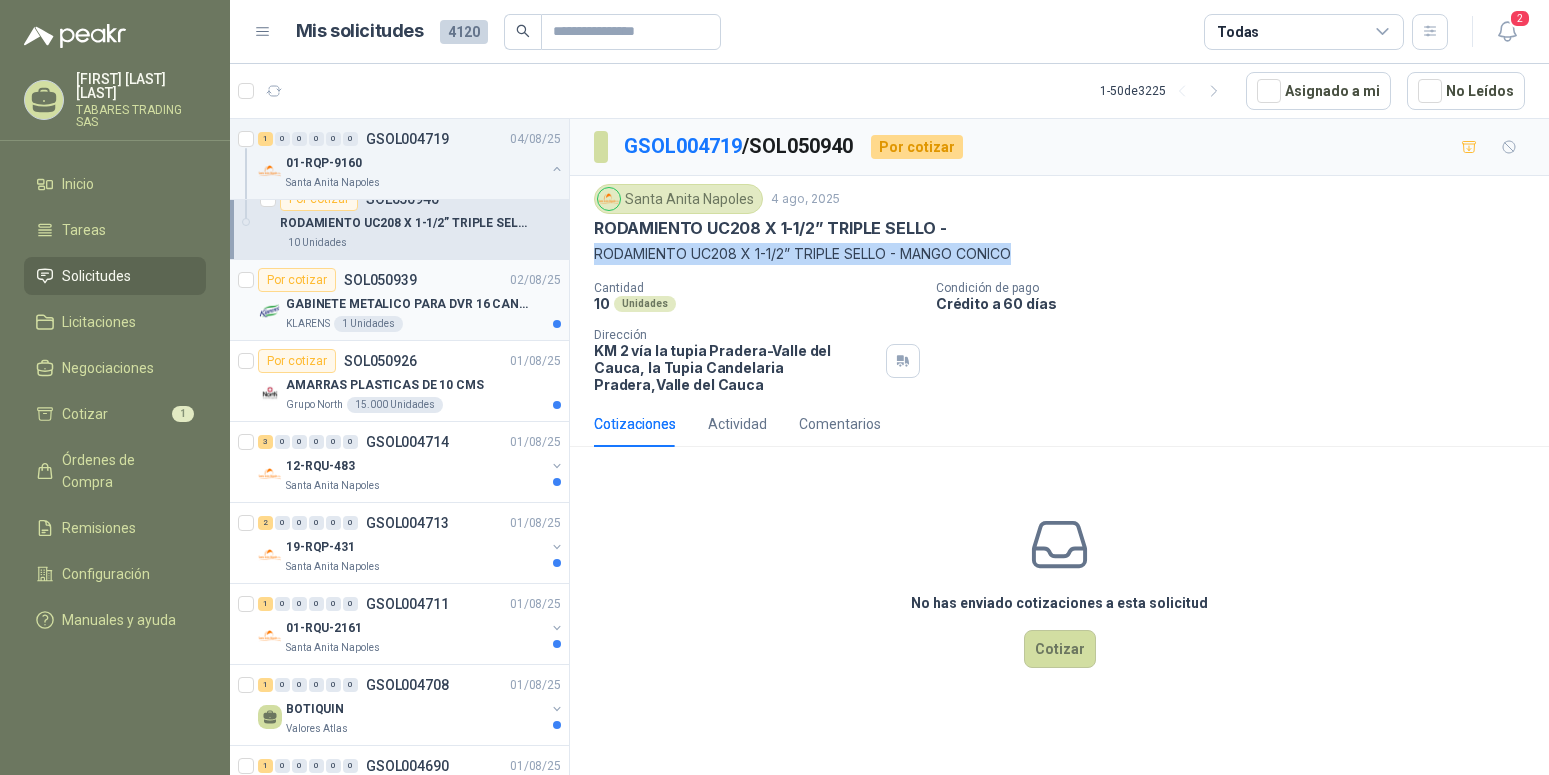 click on "GABINETE METALICO PARA DVR 16 CANALES" at bounding box center [410, 304] 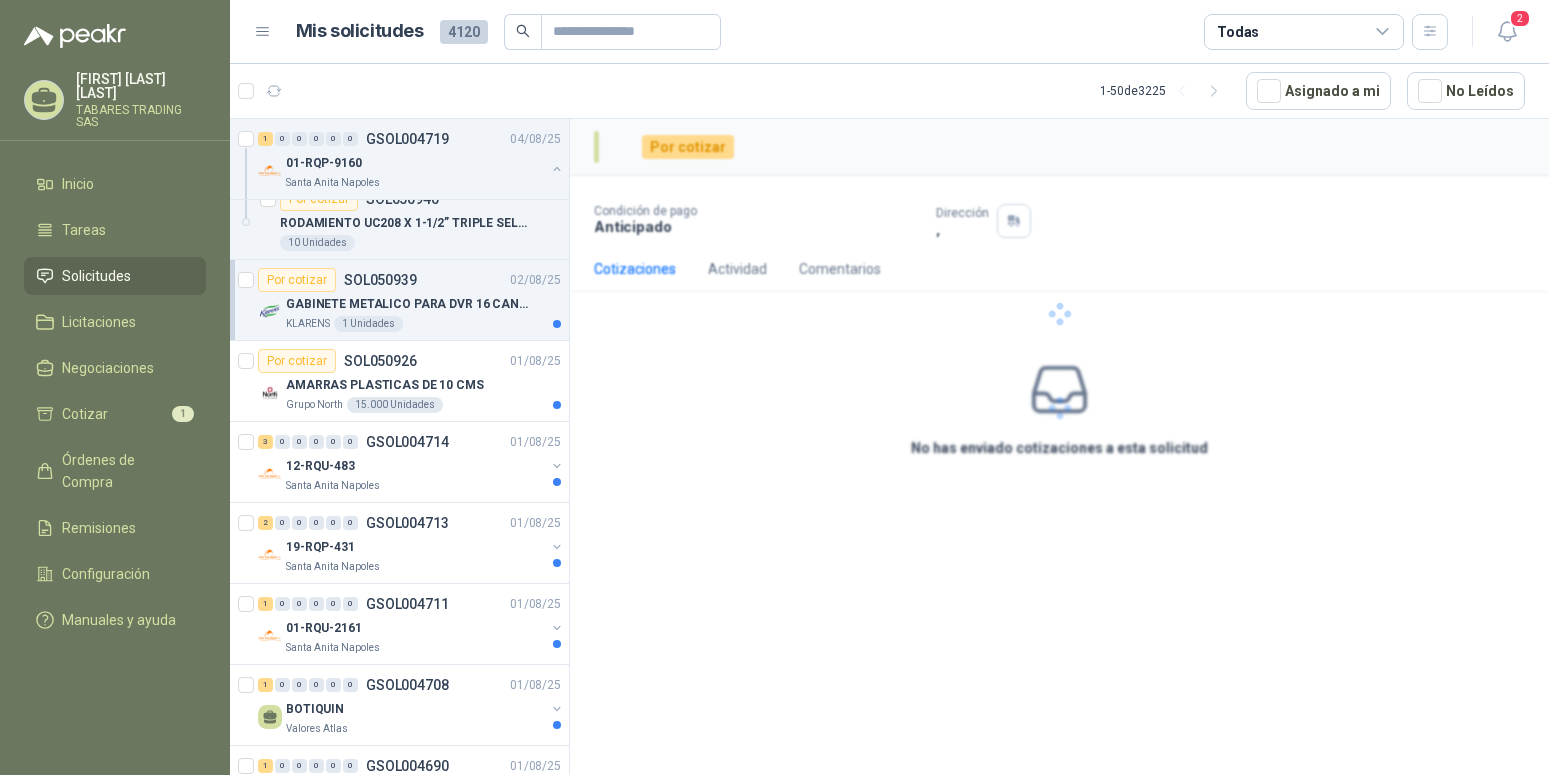 scroll, scrollTop: 102, scrollLeft: 0, axis: vertical 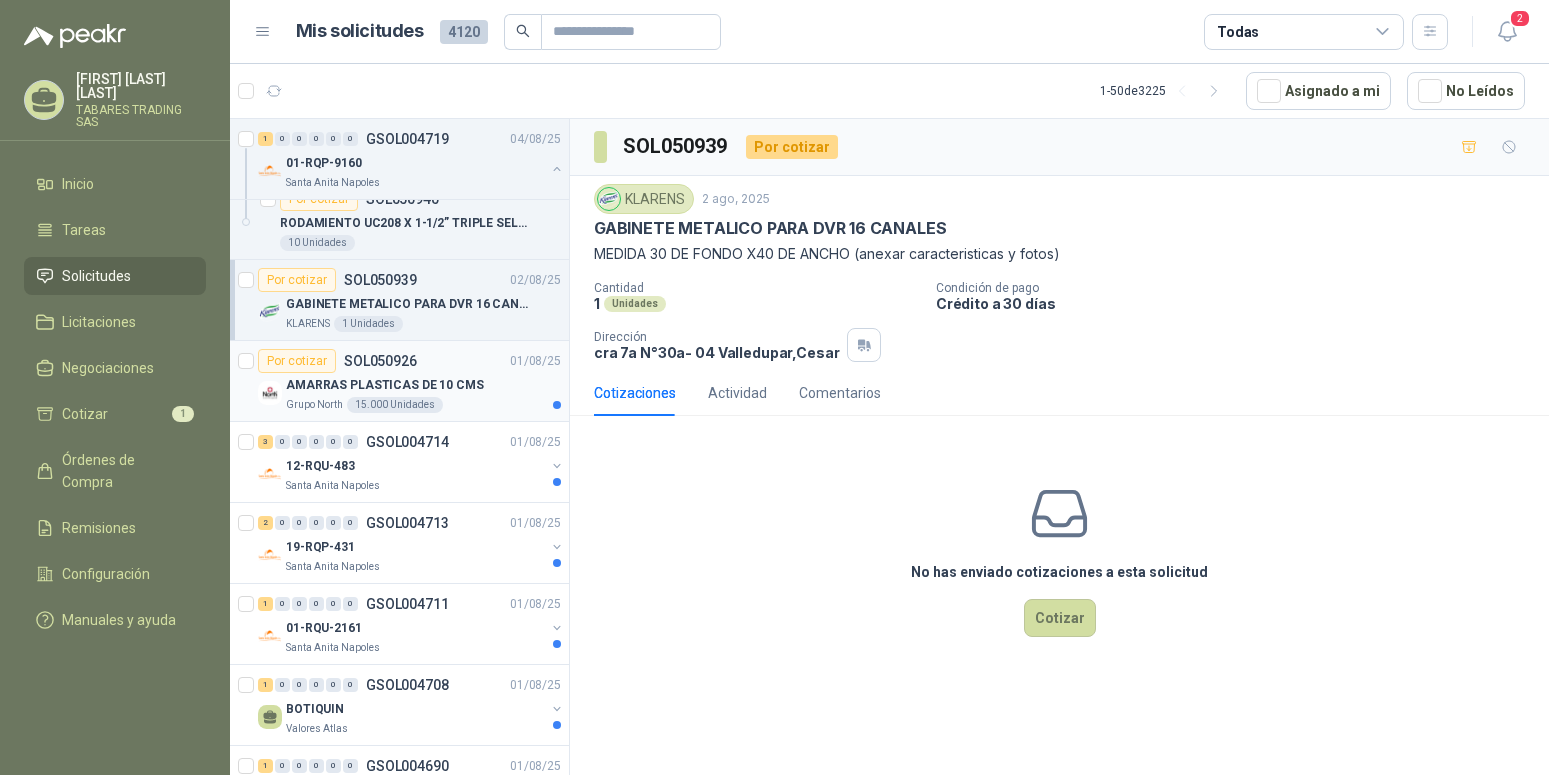 click on "AMARRAS PLASTICAS DE 10 CMS" at bounding box center (385, 385) 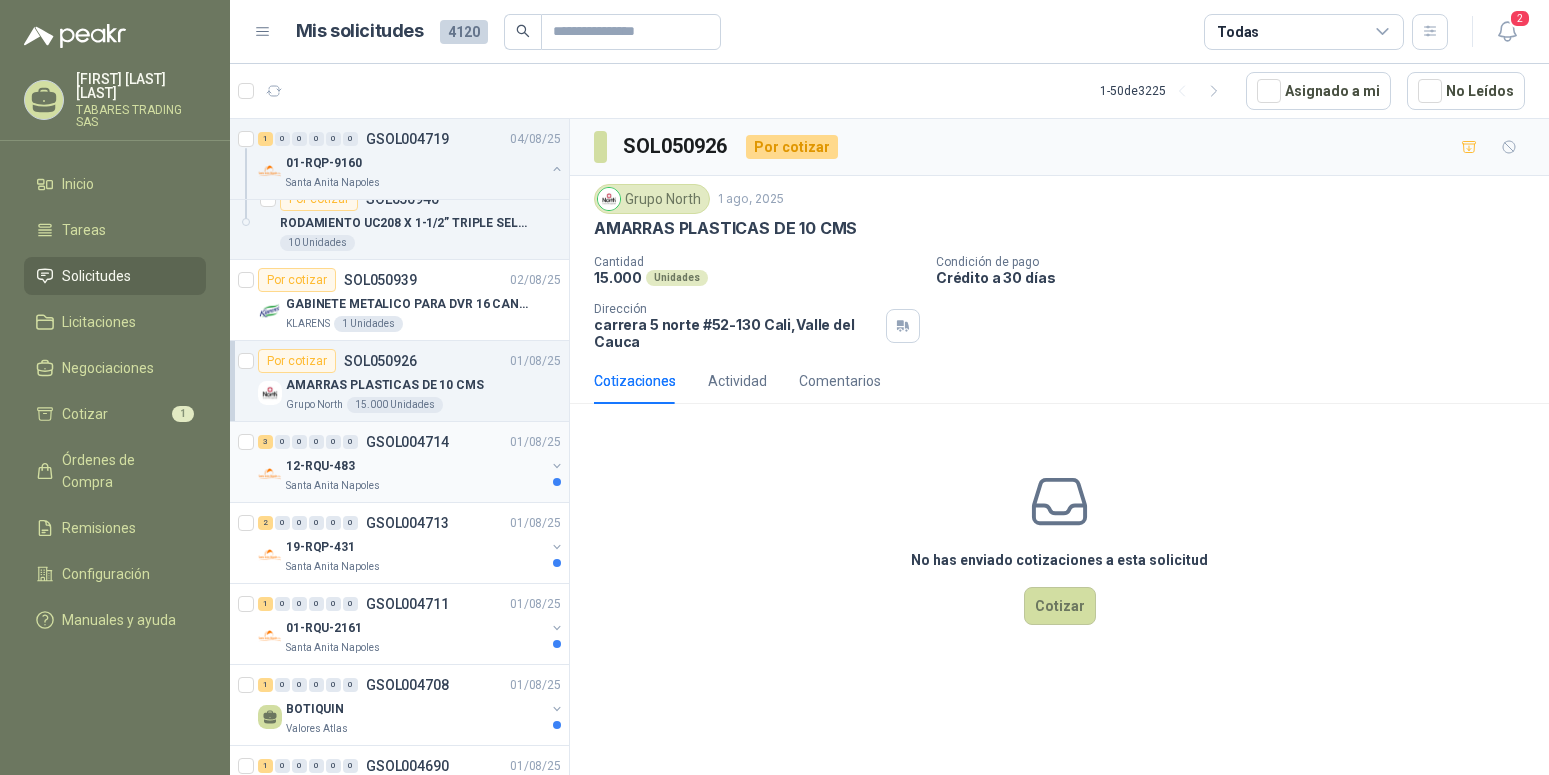 click on "12-RQU-483" at bounding box center [320, 466] 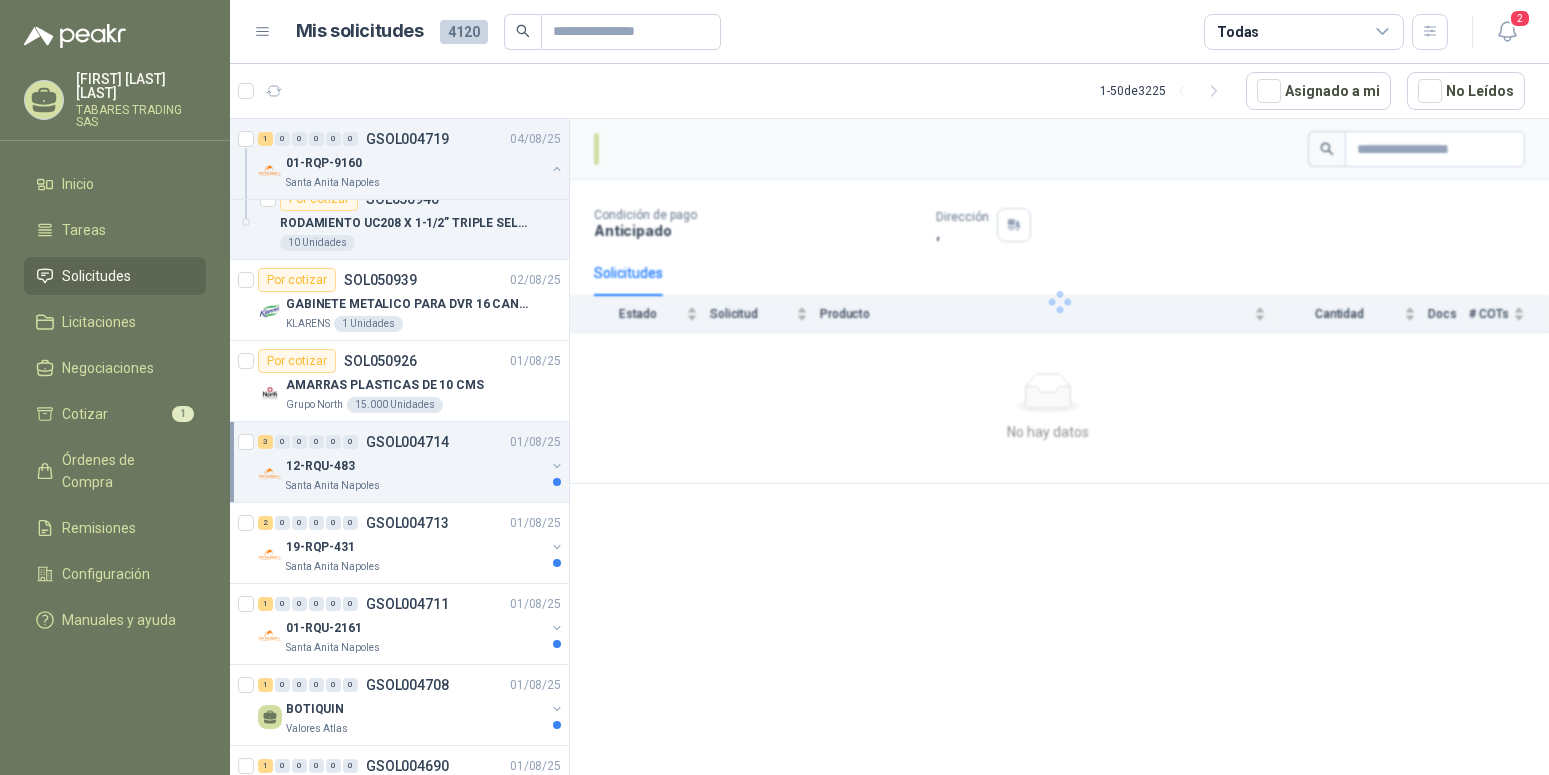 scroll, scrollTop: 102, scrollLeft: 0, axis: vertical 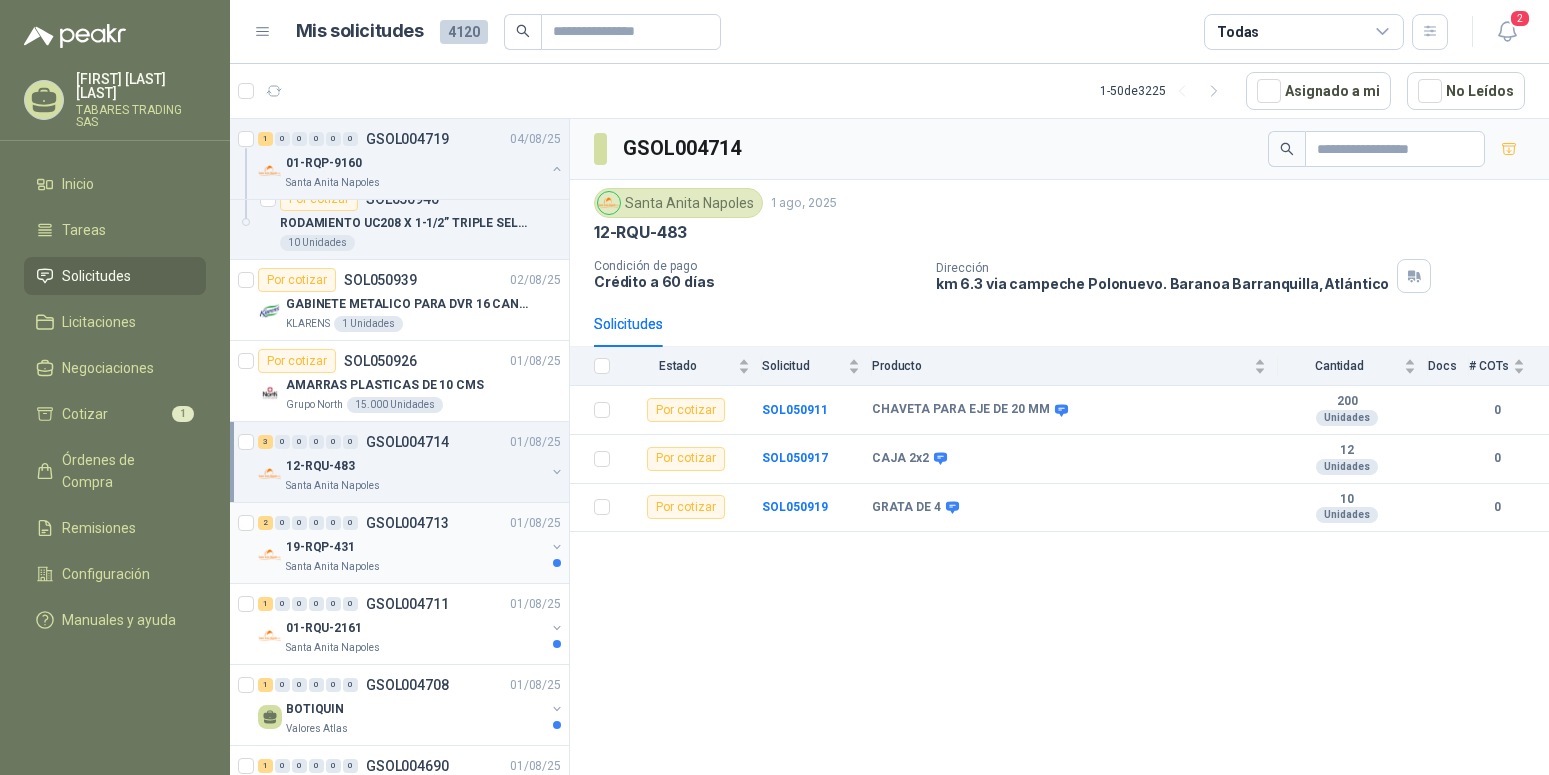 click on "19-RQP-431" at bounding box center [320, 547] 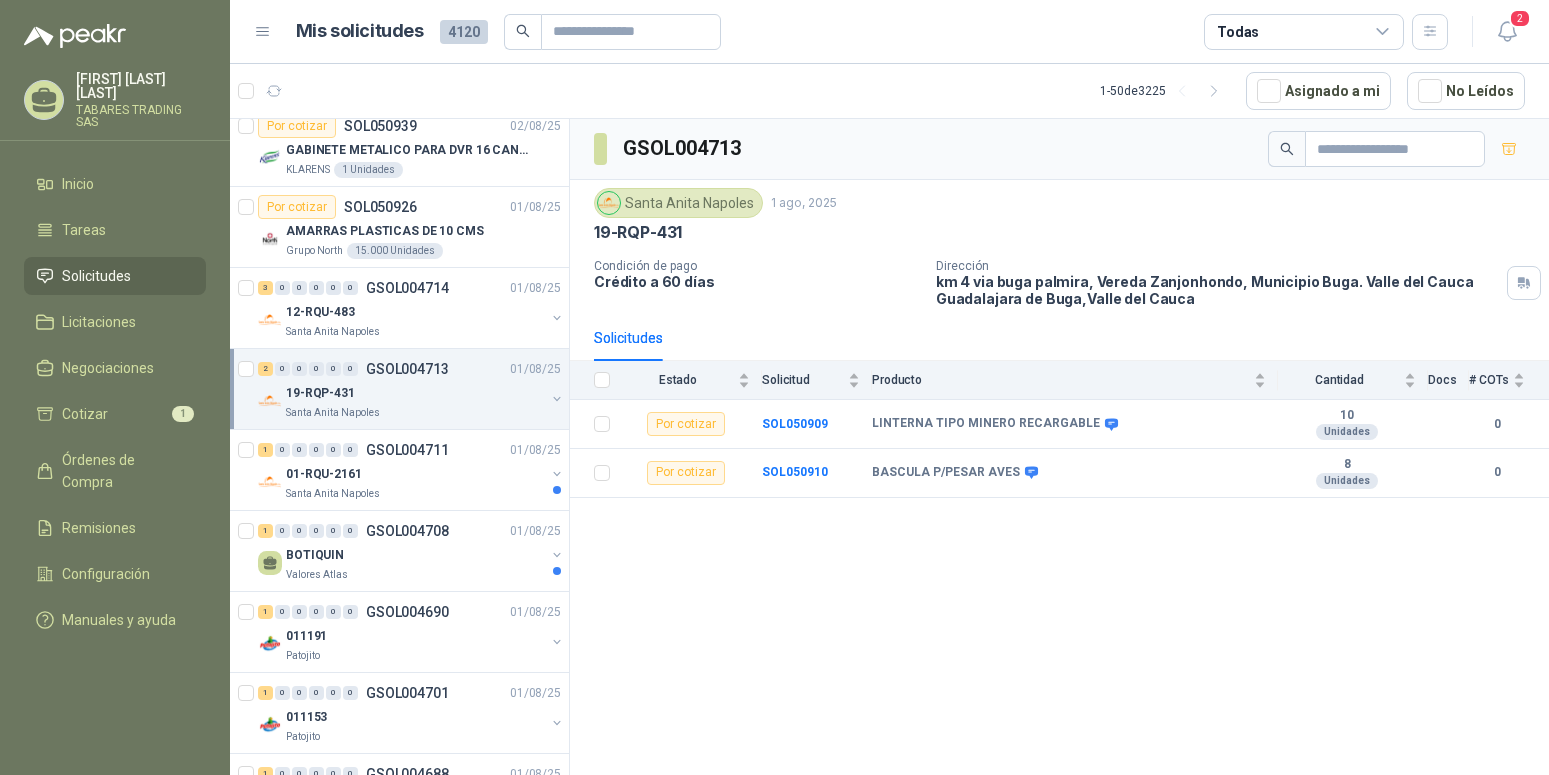 scroll, scrollTop: 306, scrollLeft: 0, axis: vertical 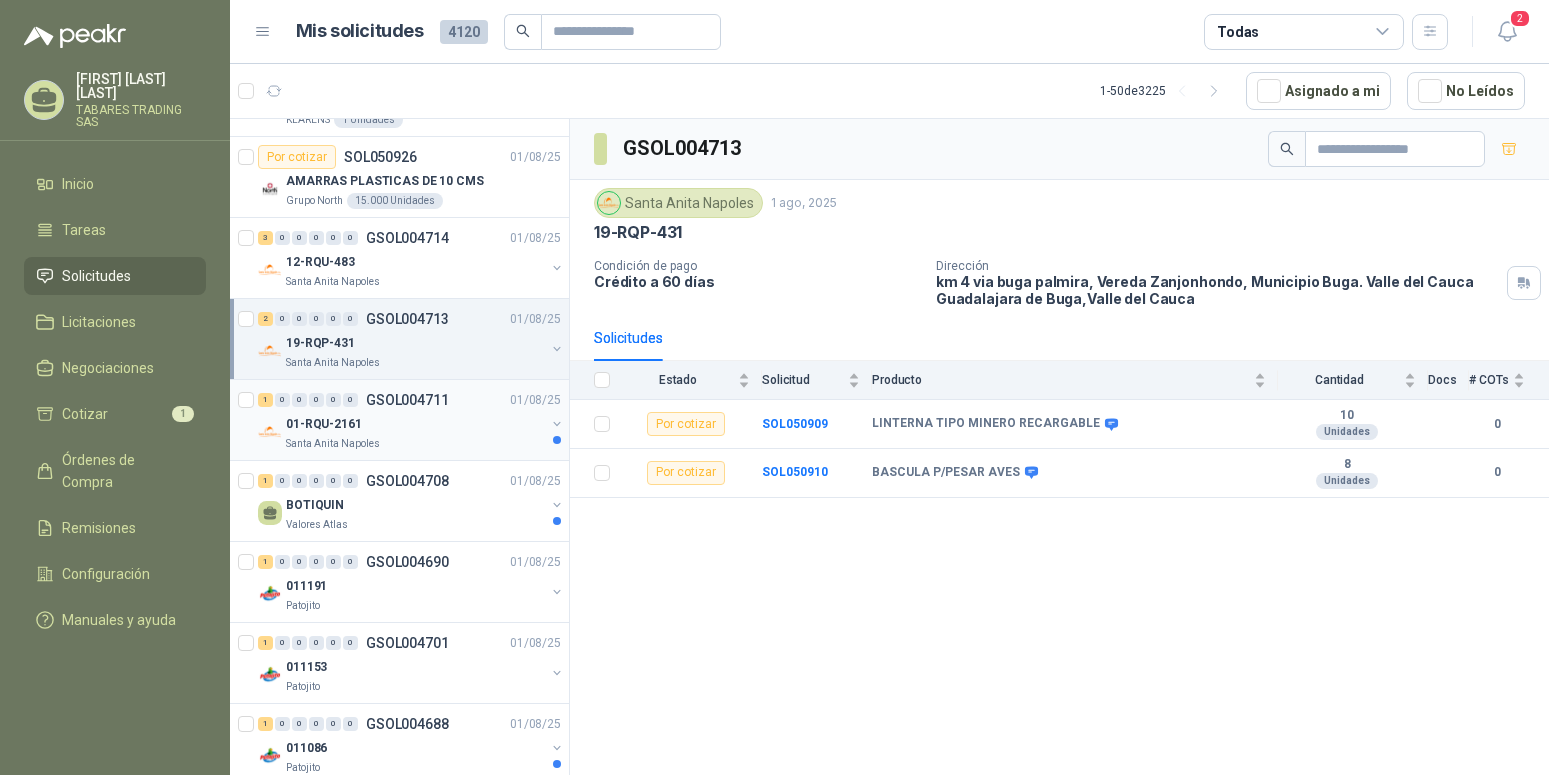 click on "01-RQU-2161" at bounding box center (324, 424) 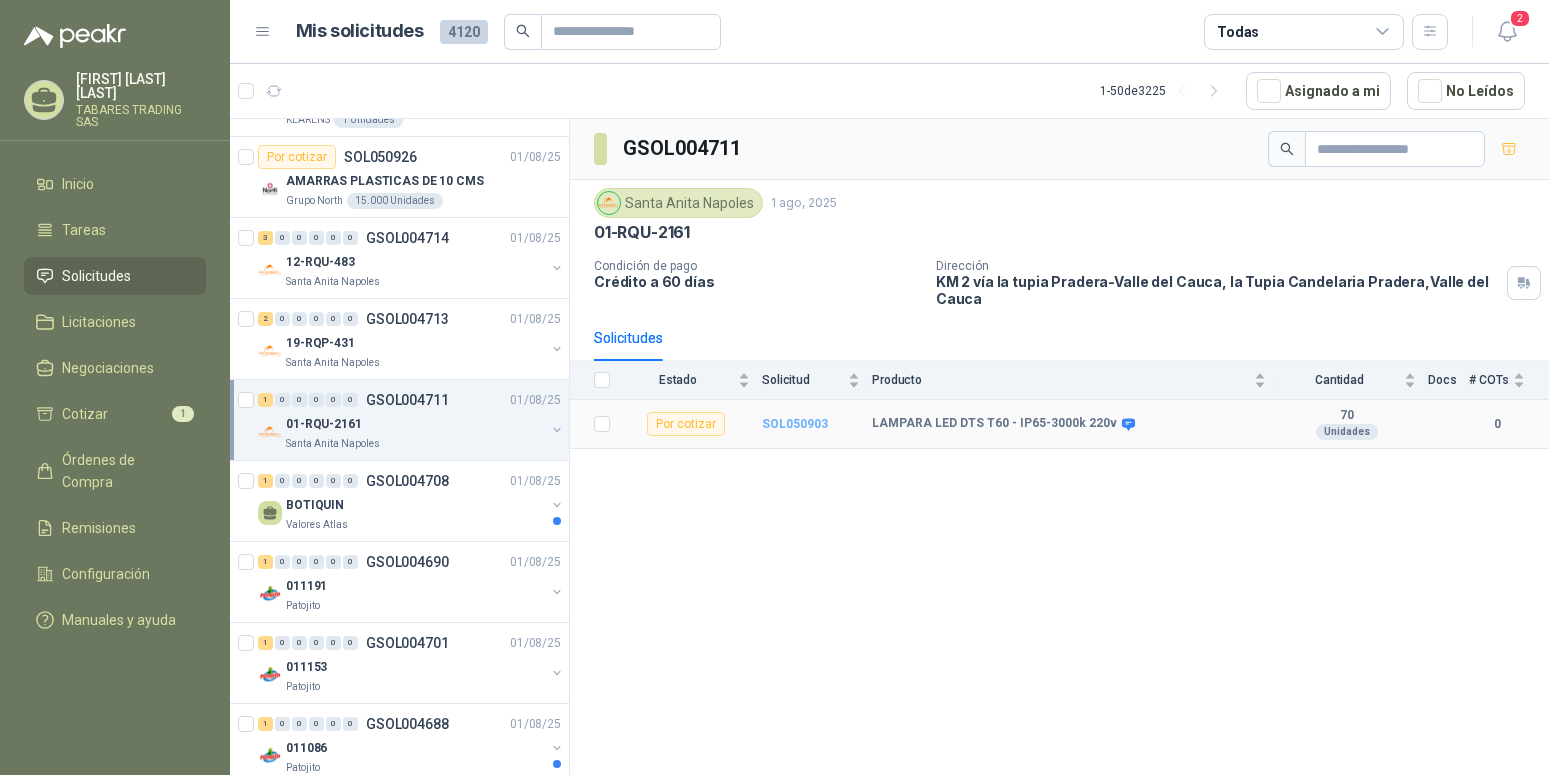 click on "SOL050903" at bounding box center (795, 424) 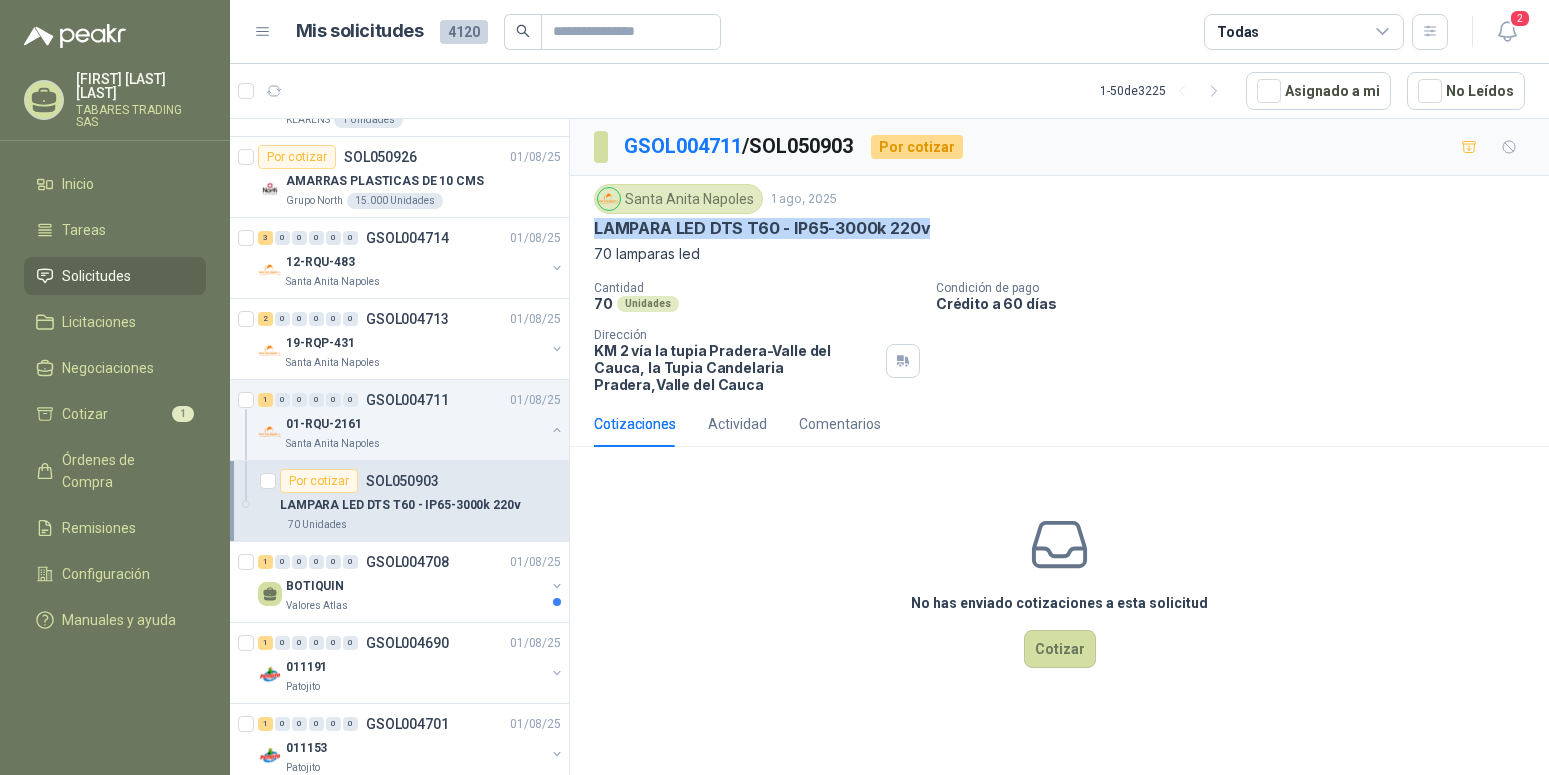 drag, startPoint x: 593, startPoint y: 231, endPoint x: 940, endPoint y: 225, distance: 347.05188 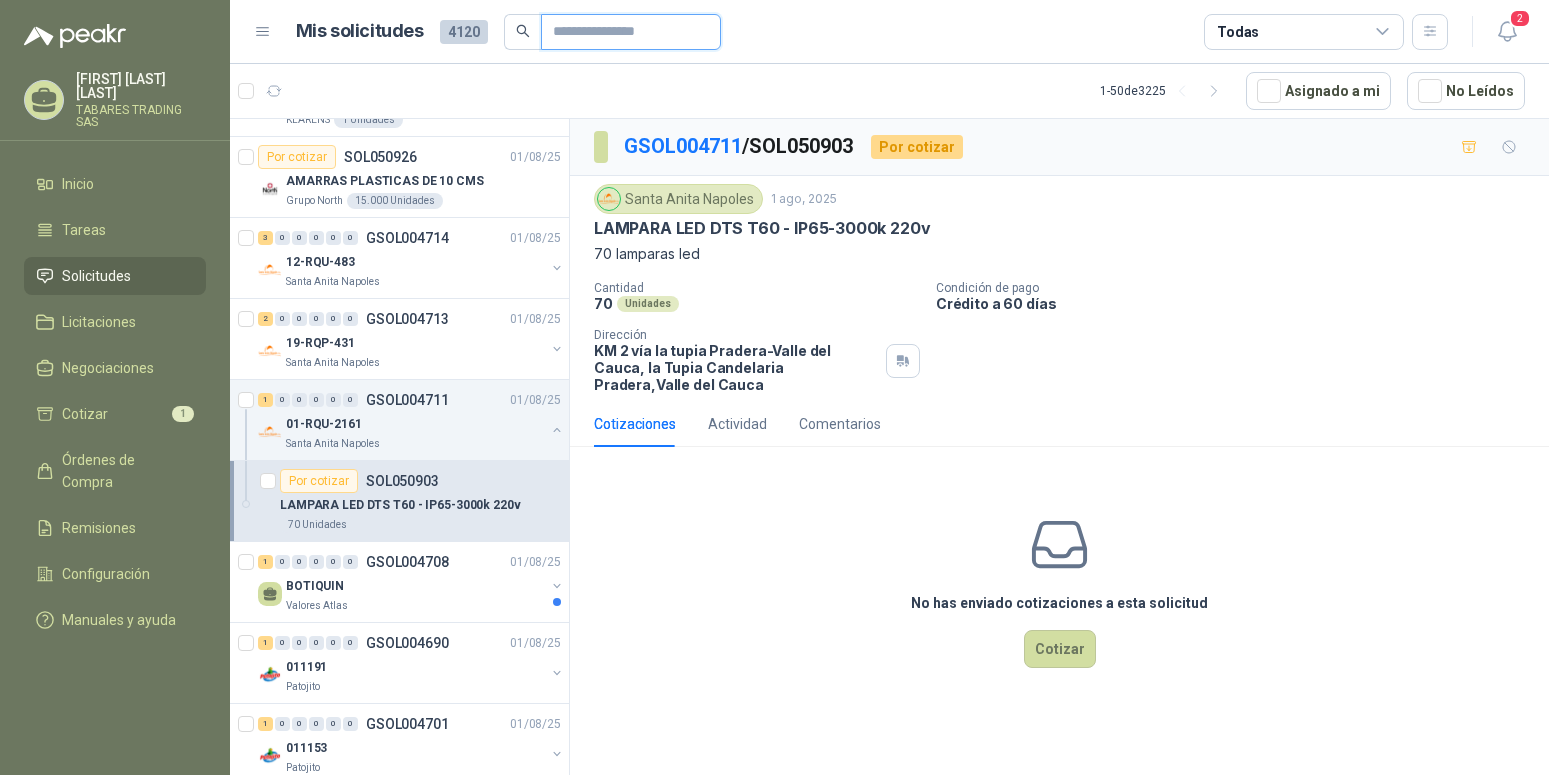 click at bounding box center (623, 32) 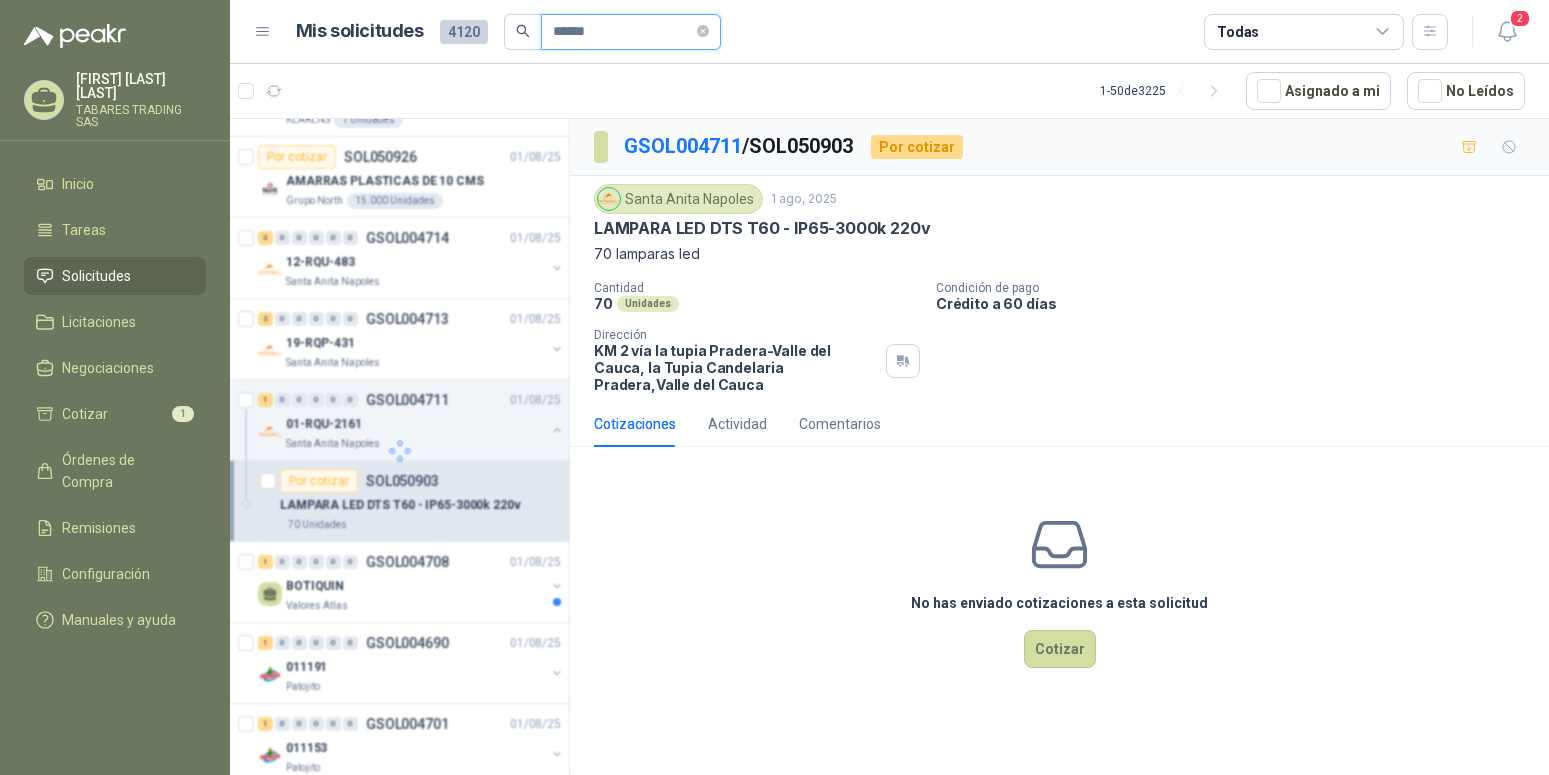 type on "******" 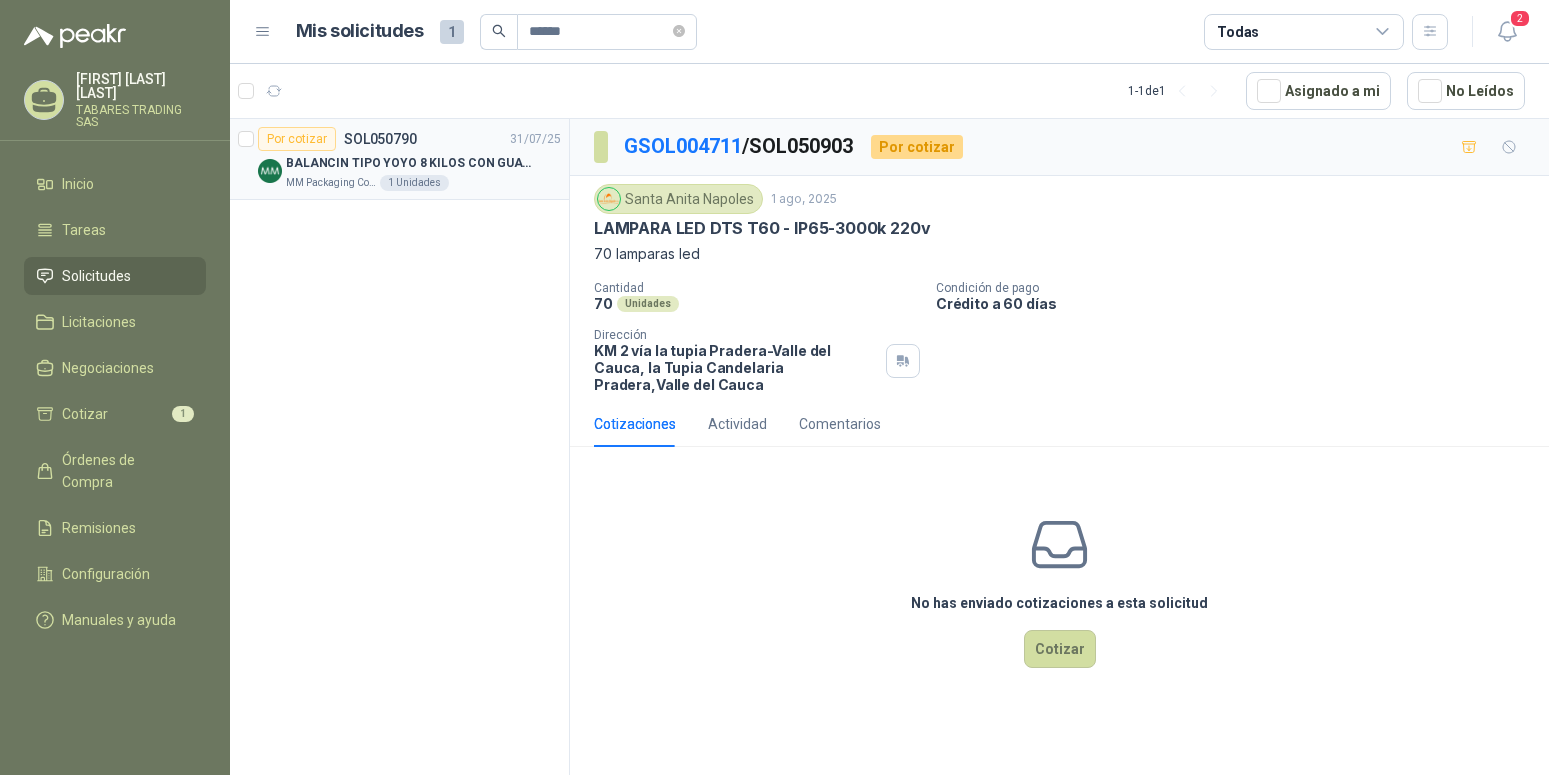 click on "BALANCIN TIPO YOYO 8 KILOS CON GUAYA ACERO INOX" at bounding box center [410, 163] 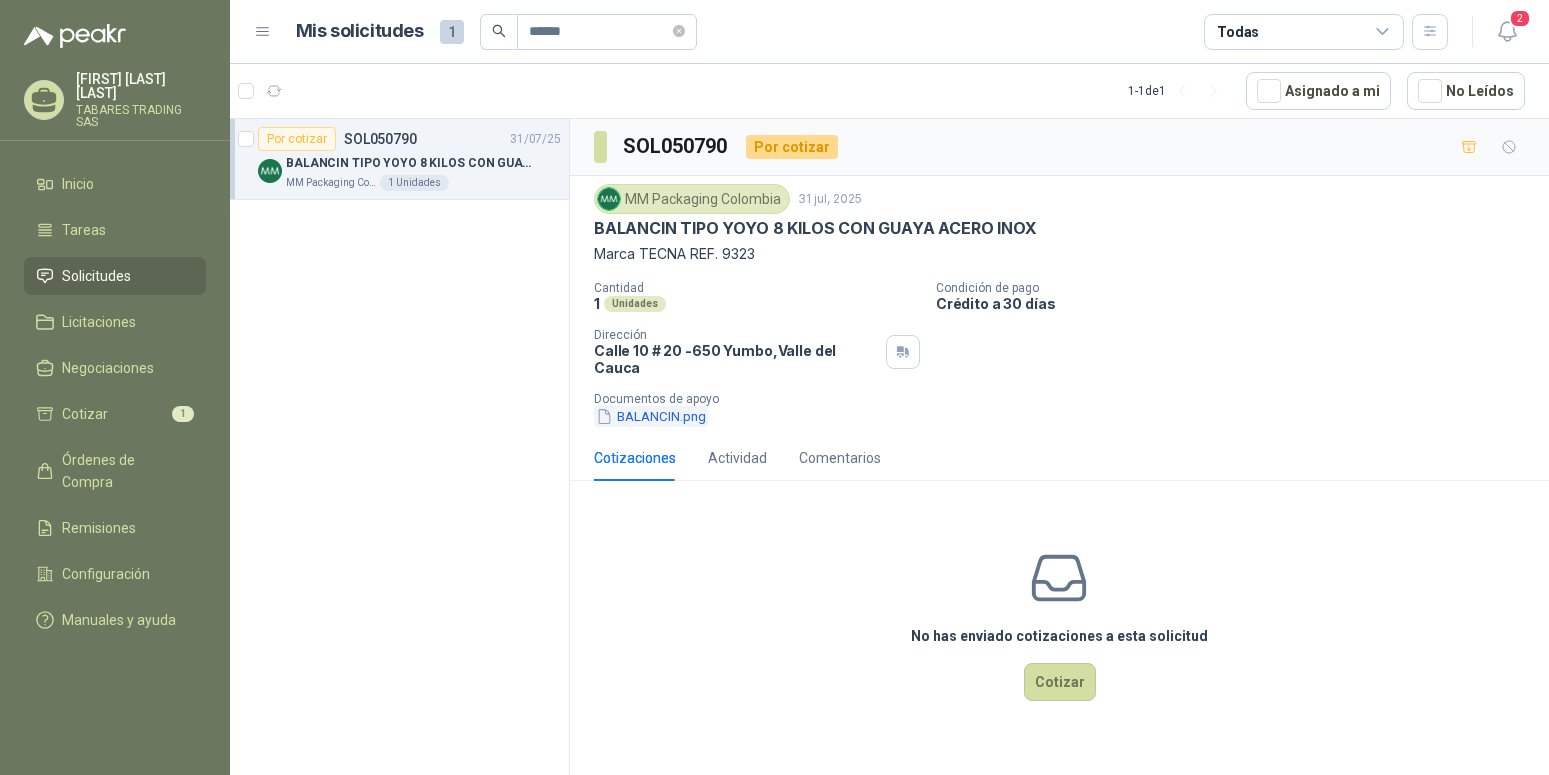 click on "BALANCIN.png" at bounding box center (651, 416) 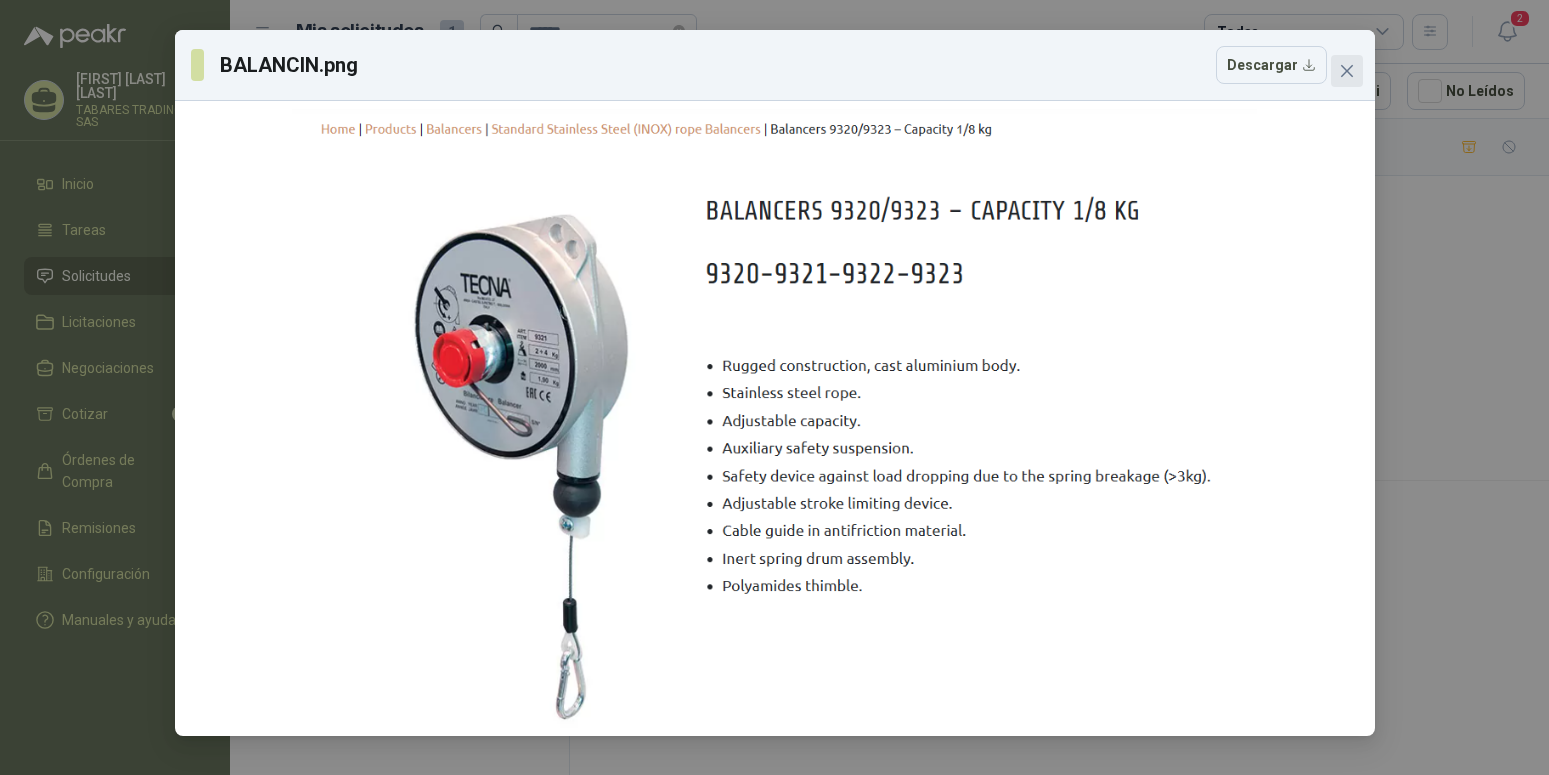 click 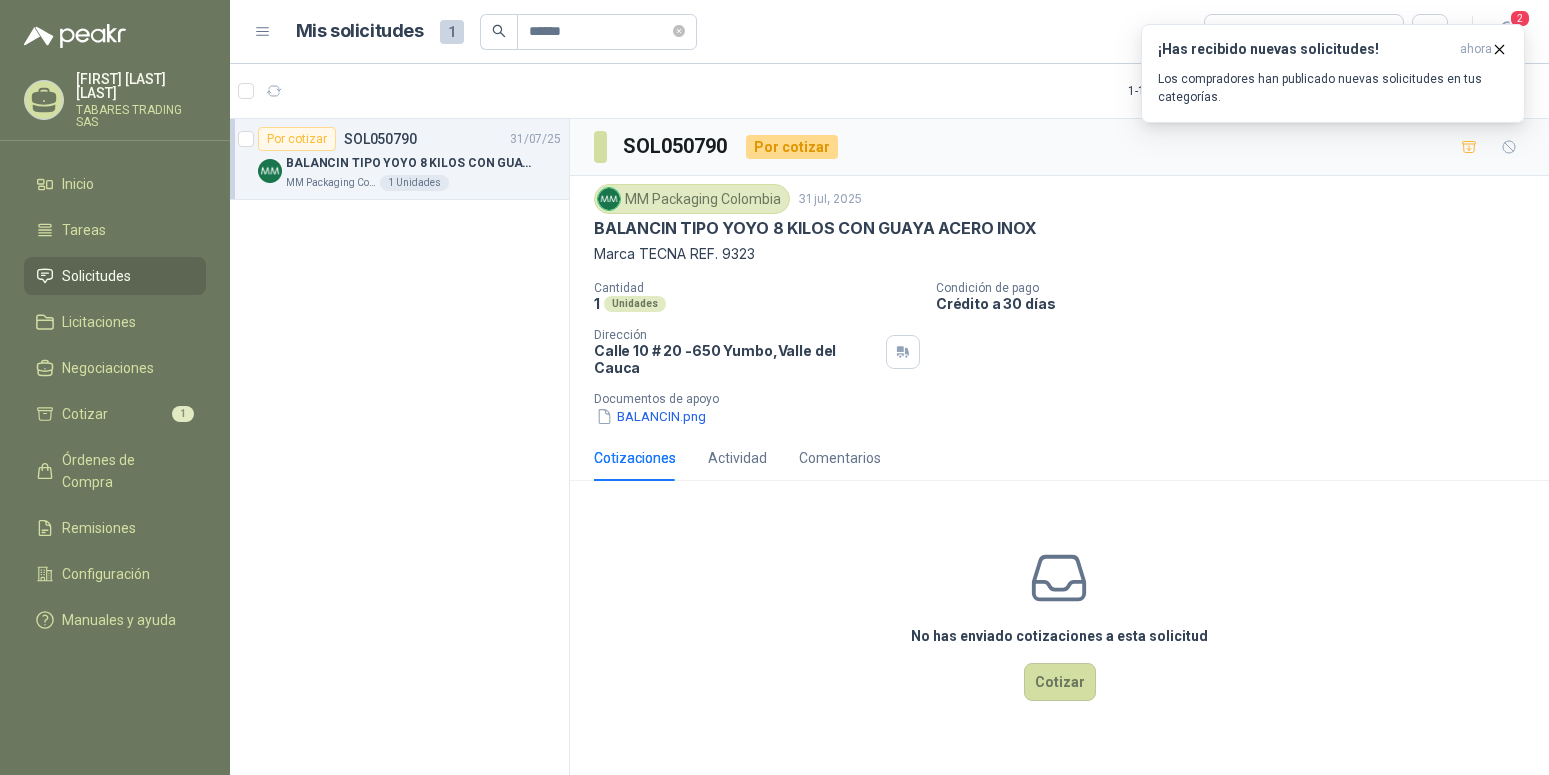 click on "Solicitudes" at bounding box center [96, 276] 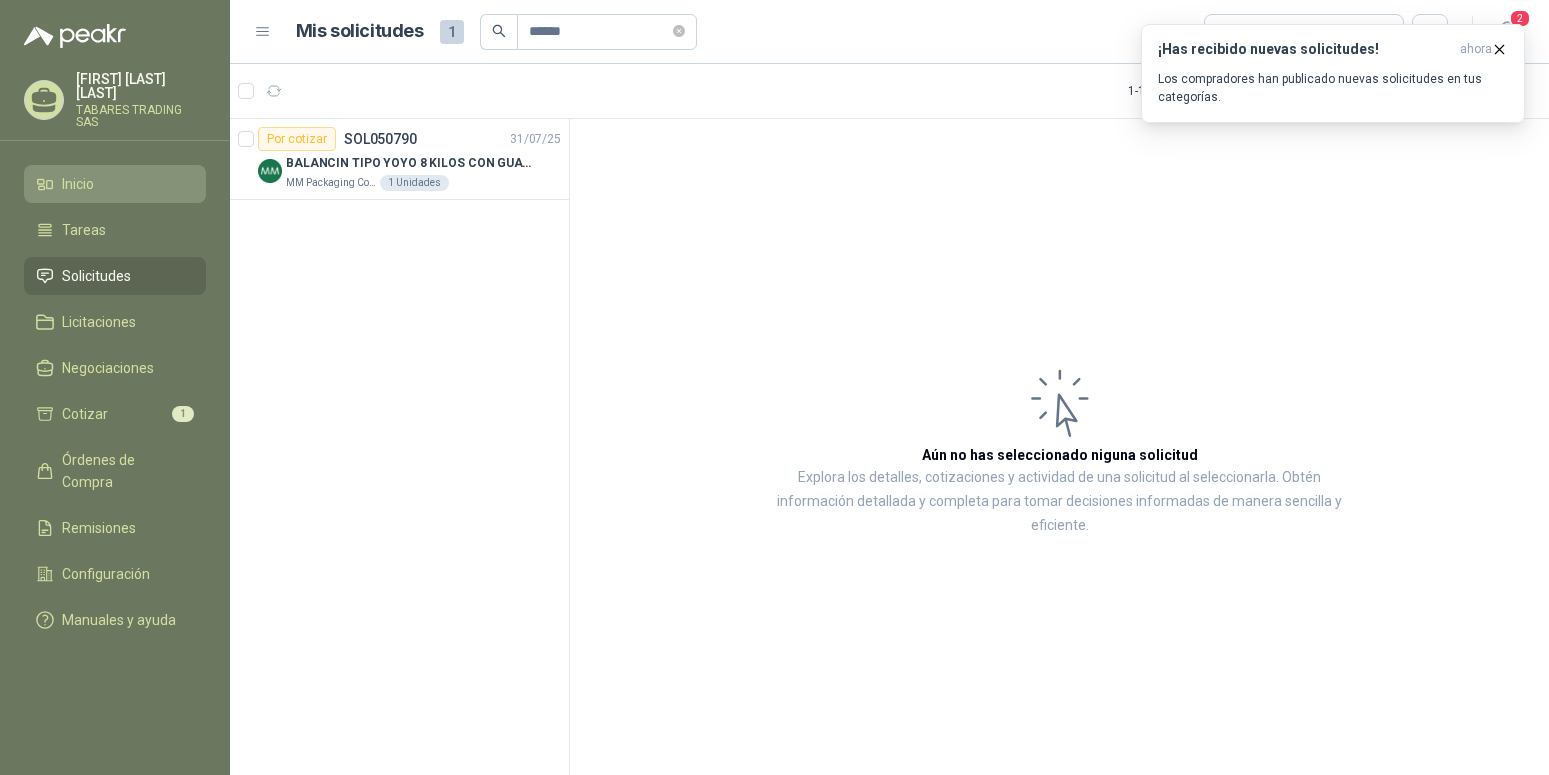 click on "Inicio" at bounding box center [78, 184] 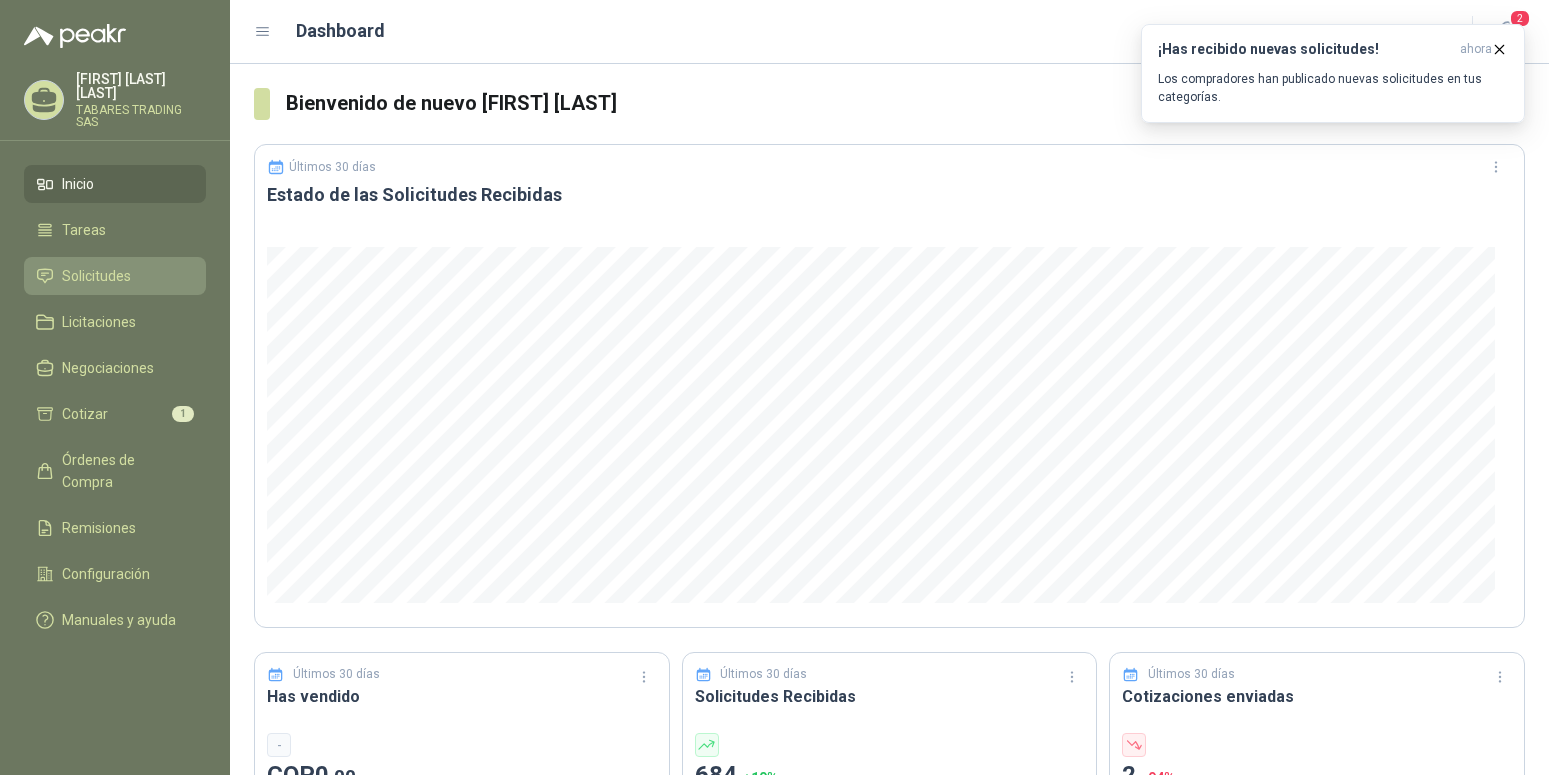 click on "Solicitudes" at bounding box center [96, 276] 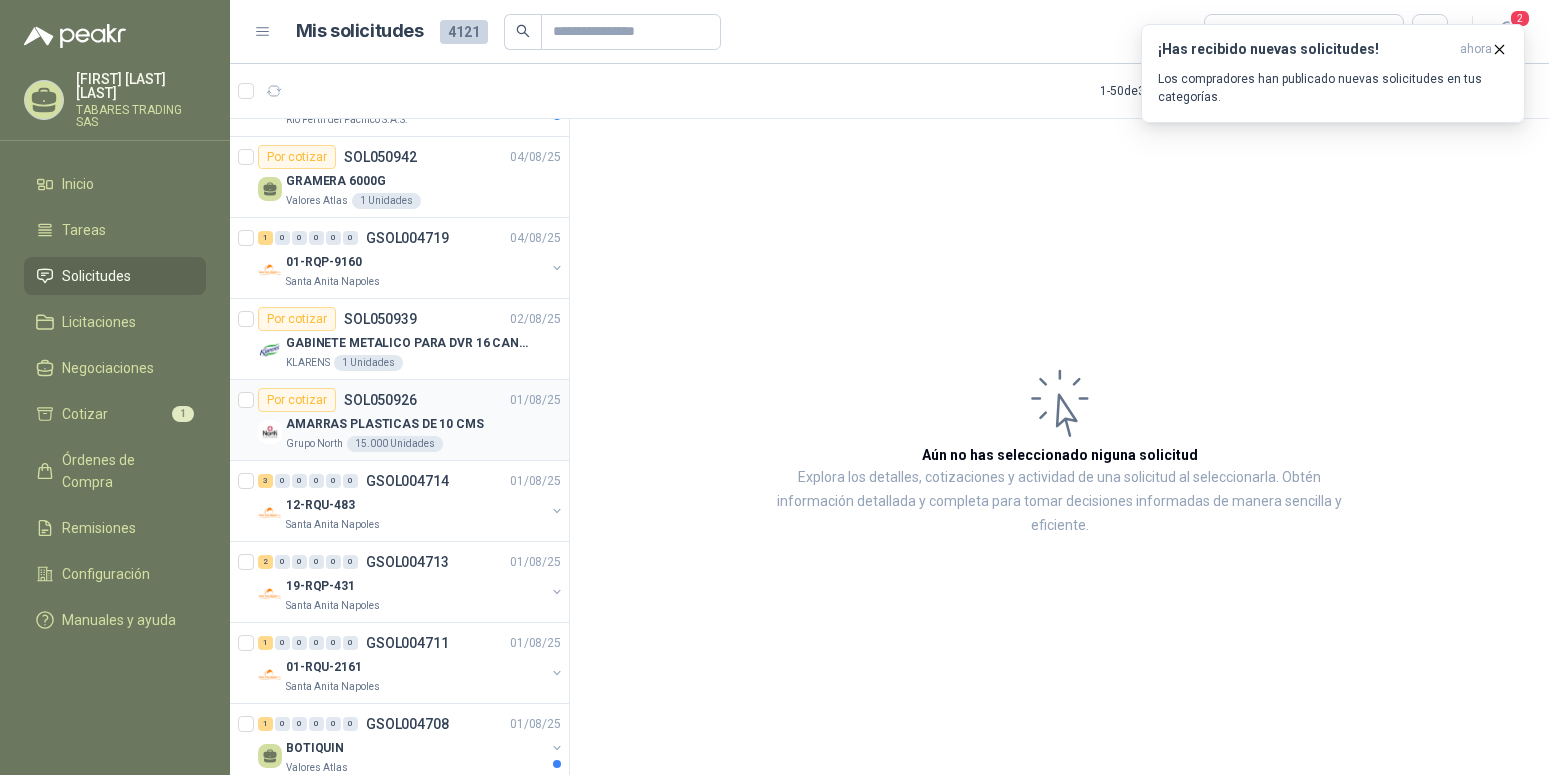 scroll, scrollTop: 102, scrollLeft: 0, axis: vertical 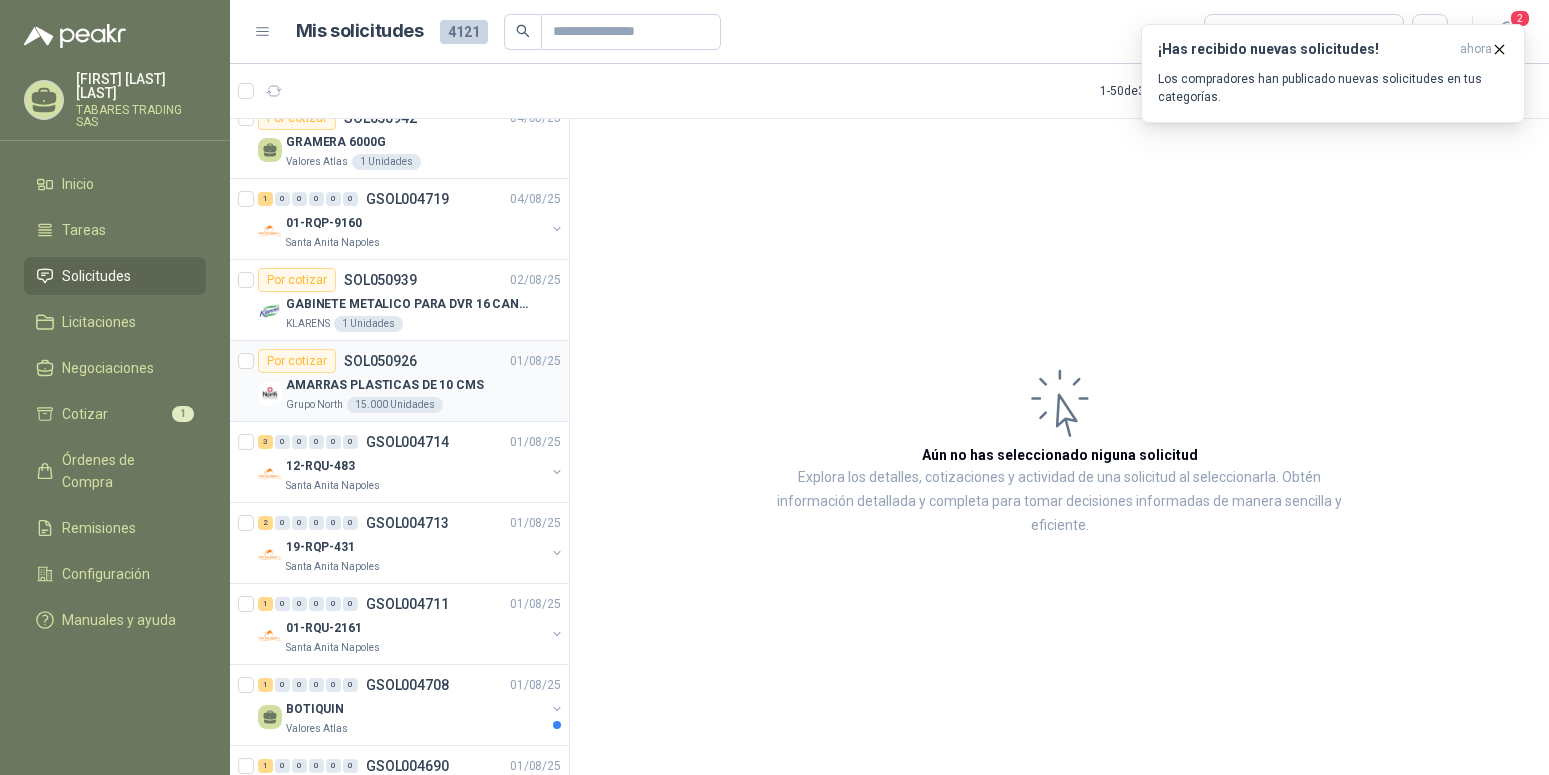 click on "AMARRAS PLASTICAS DE 10 CMS" at bounding box center (385, 385) 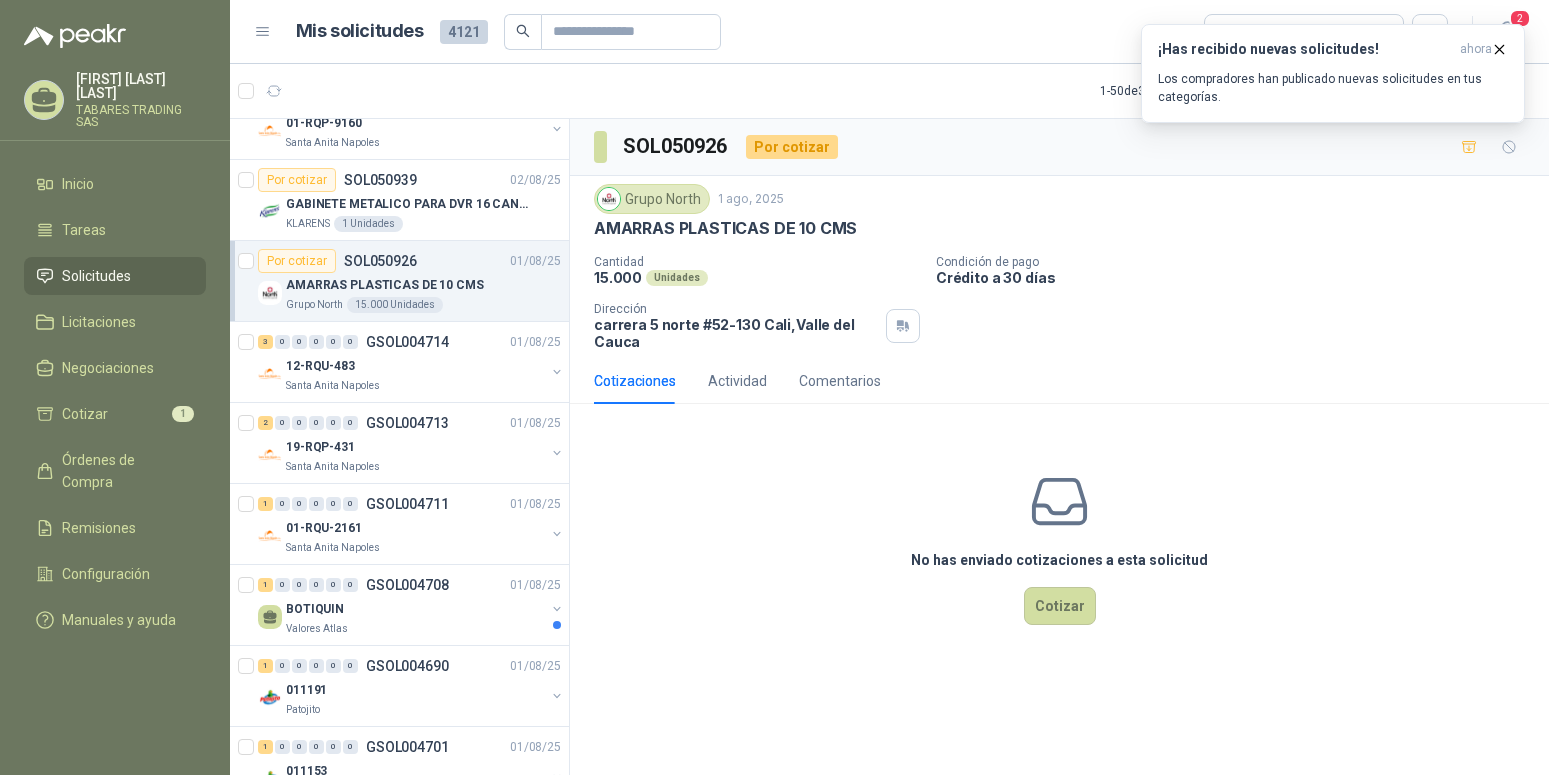 scroll, scrollTop: 204, scrollLeft: 0, axis: vertical 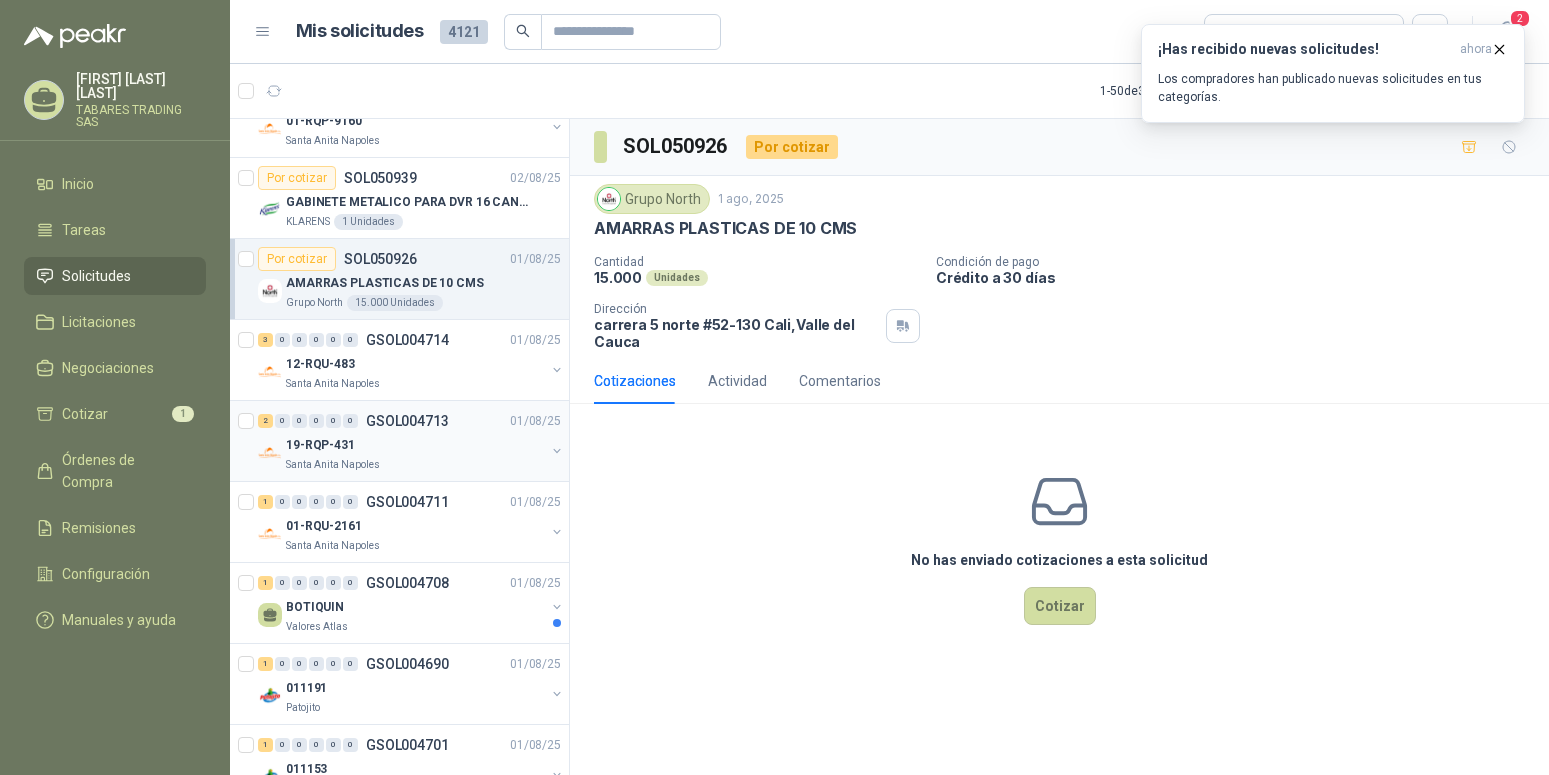click on "Santa Anita Napoles" at bounding box center [333, 465] 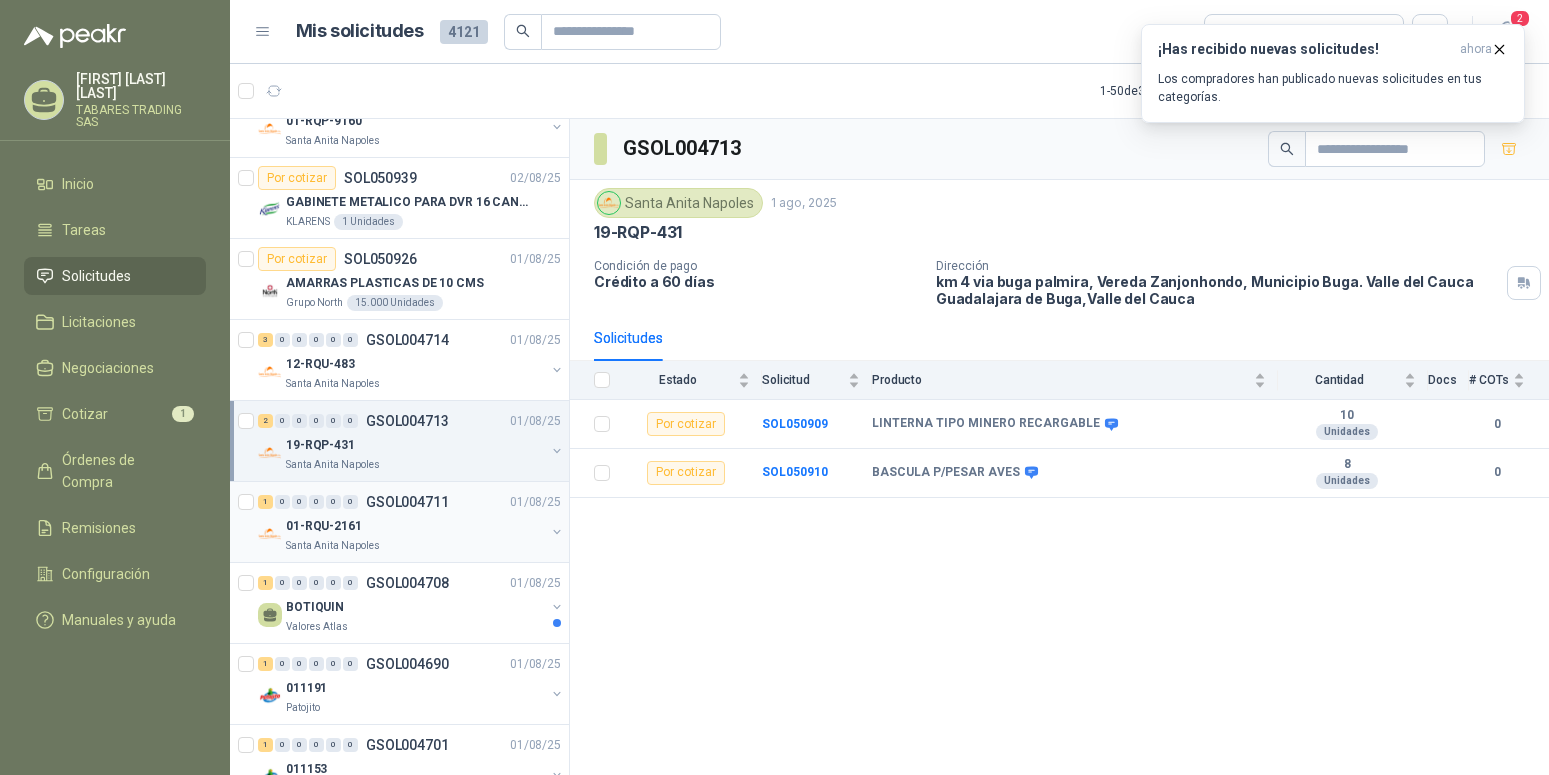 click on "01-RQU-2161" at bounding box center [324, 526] 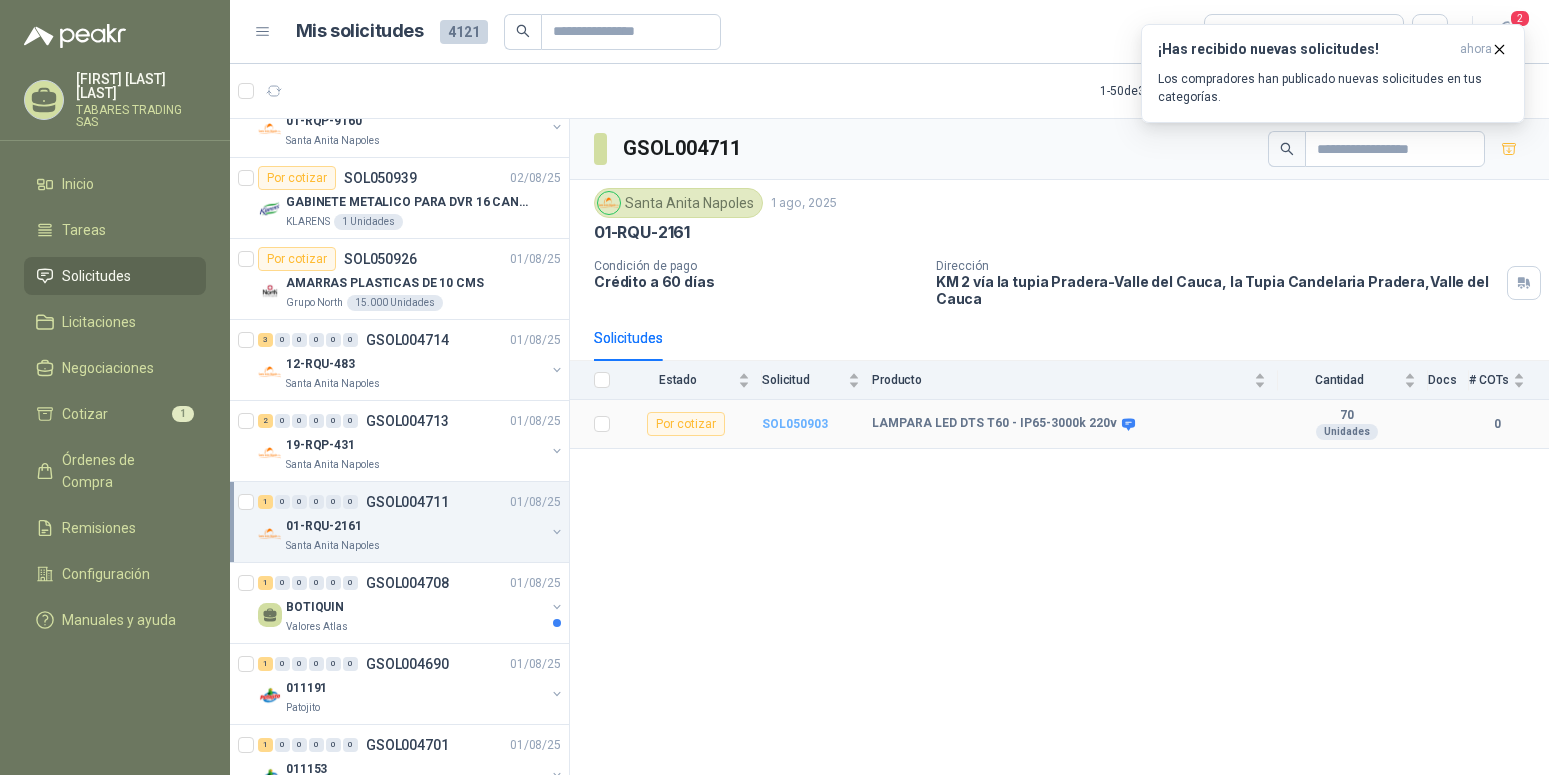 click on "SOL050903" at bounding box center [795, 424] 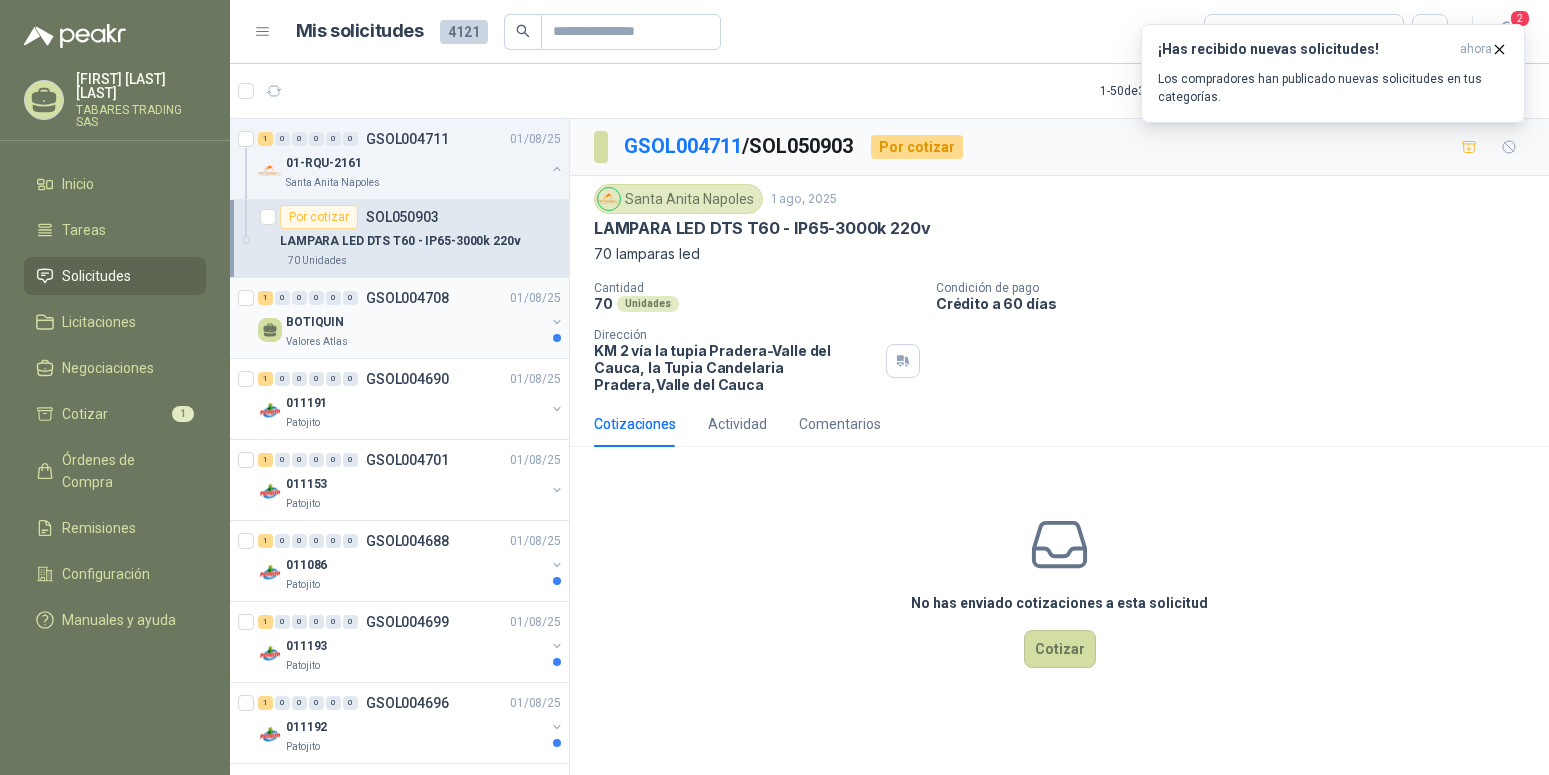 scroll, scrollTop: 612, scrollLeft: 0, axis: vertical 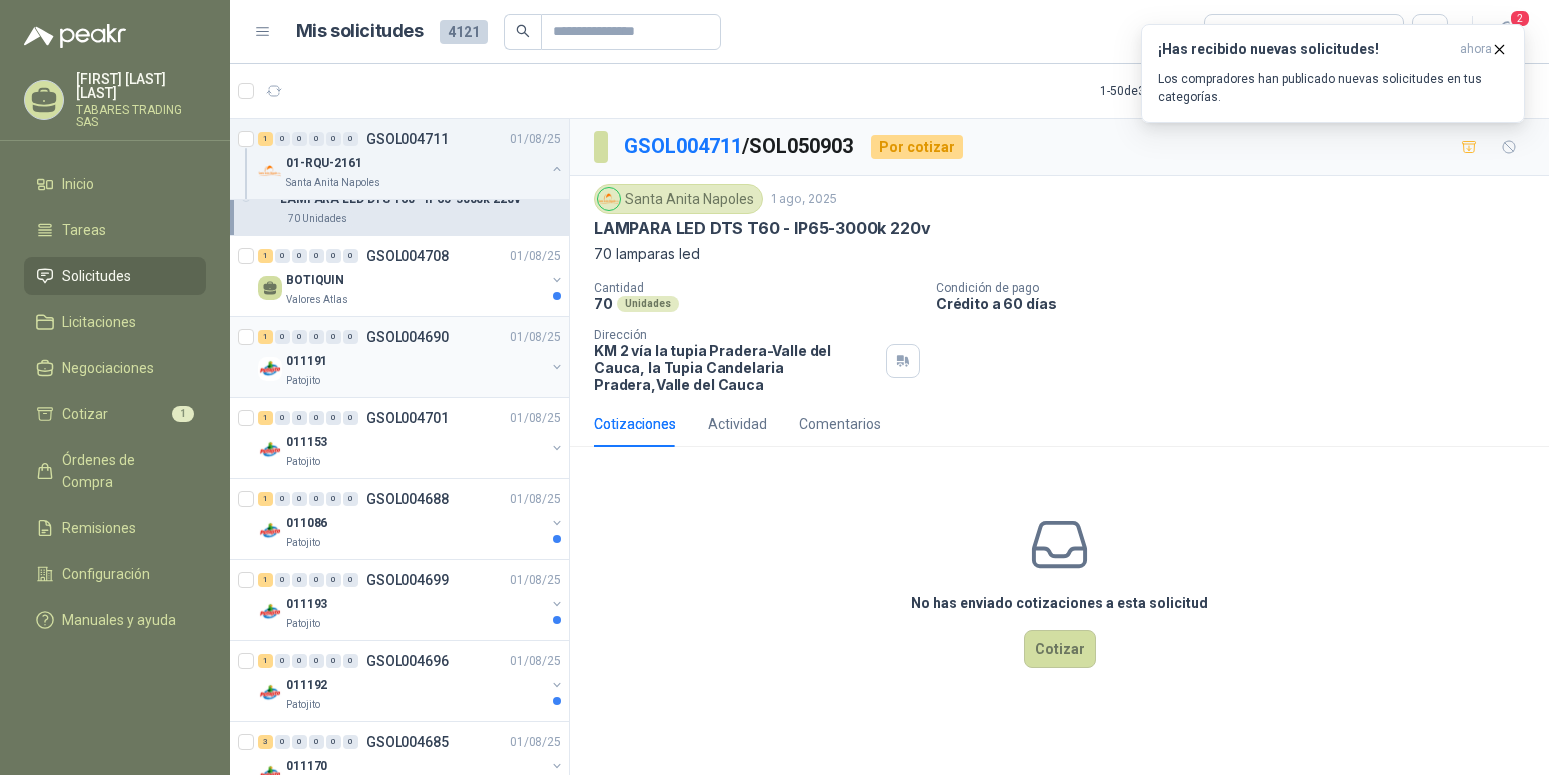 click on "011191" at bounding box center (306, 361) 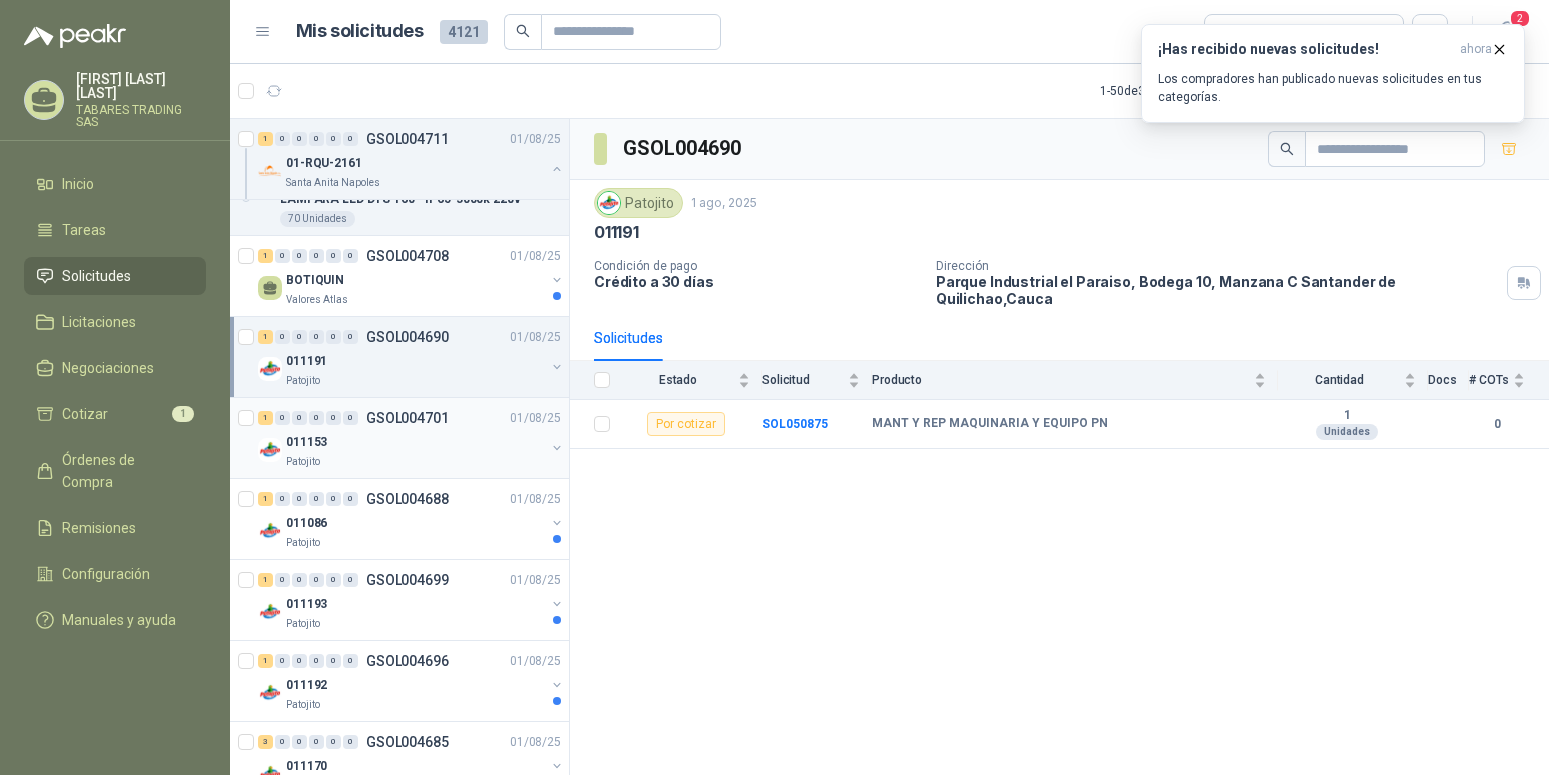 click on "011153" at bounding box center (306, 442) 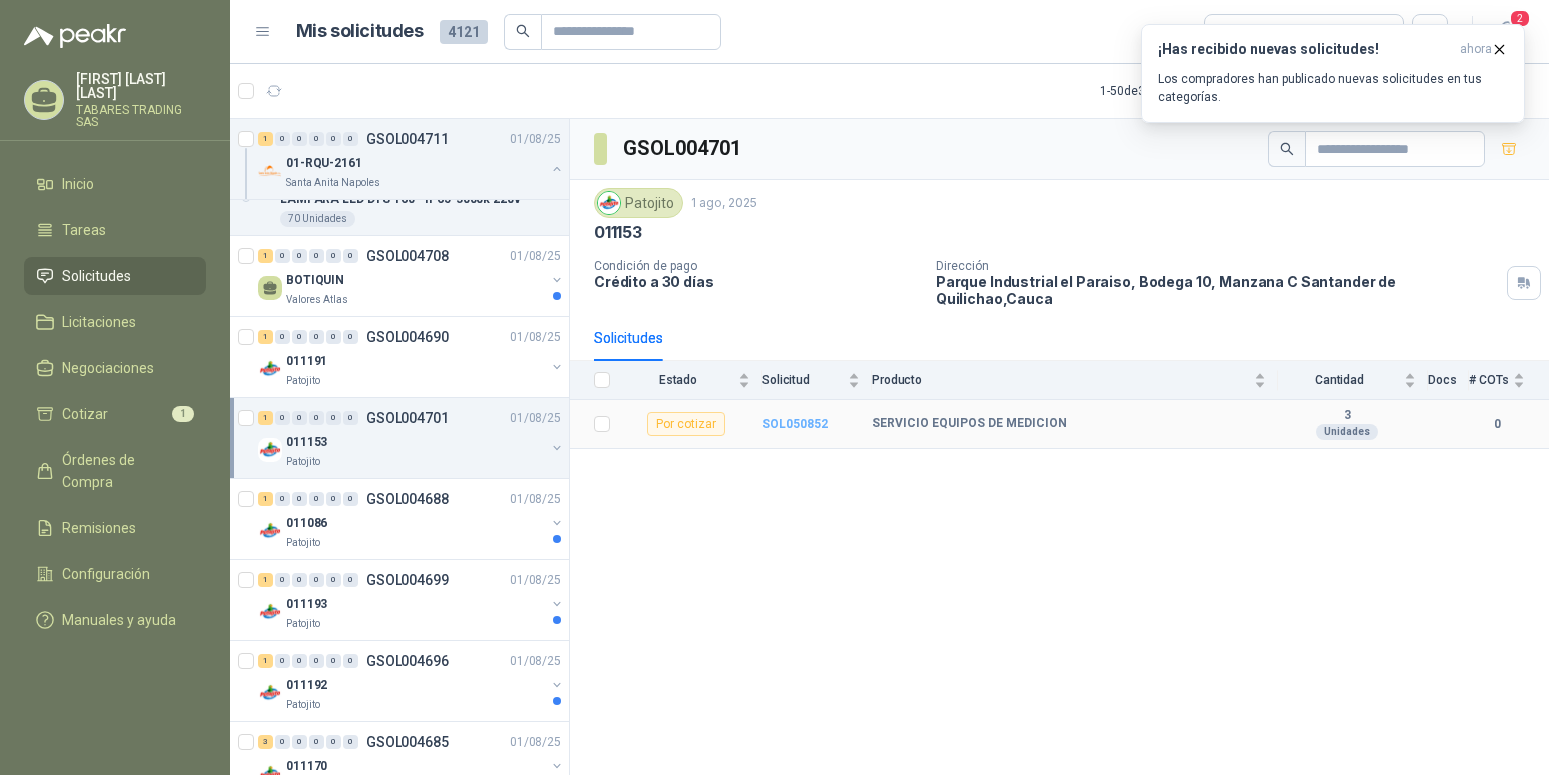 click on "SOL050852" at bounding box center [795, 424] 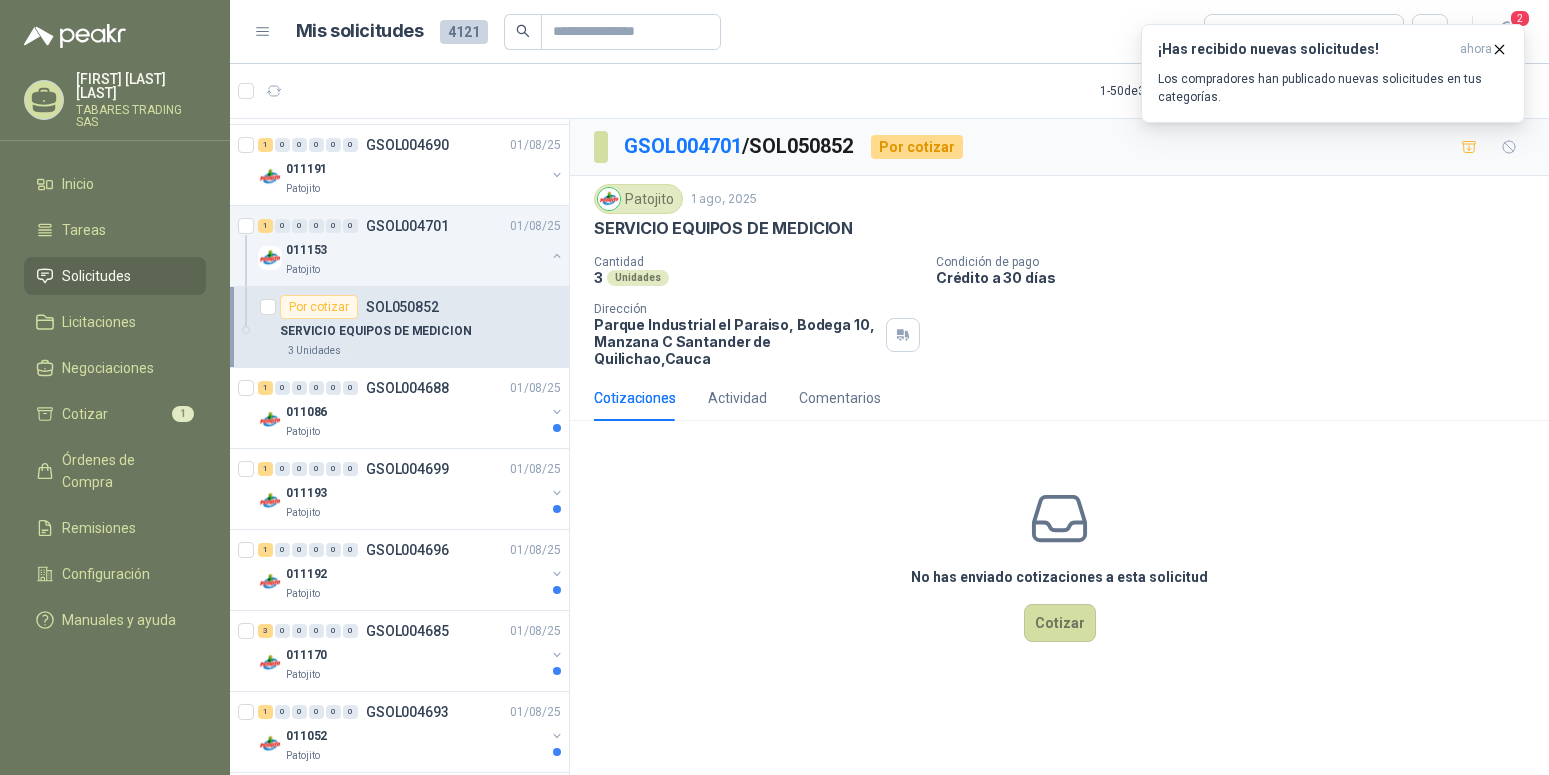 scroll, scrollTop: 816, scrollLeft: 0, axis: vertical 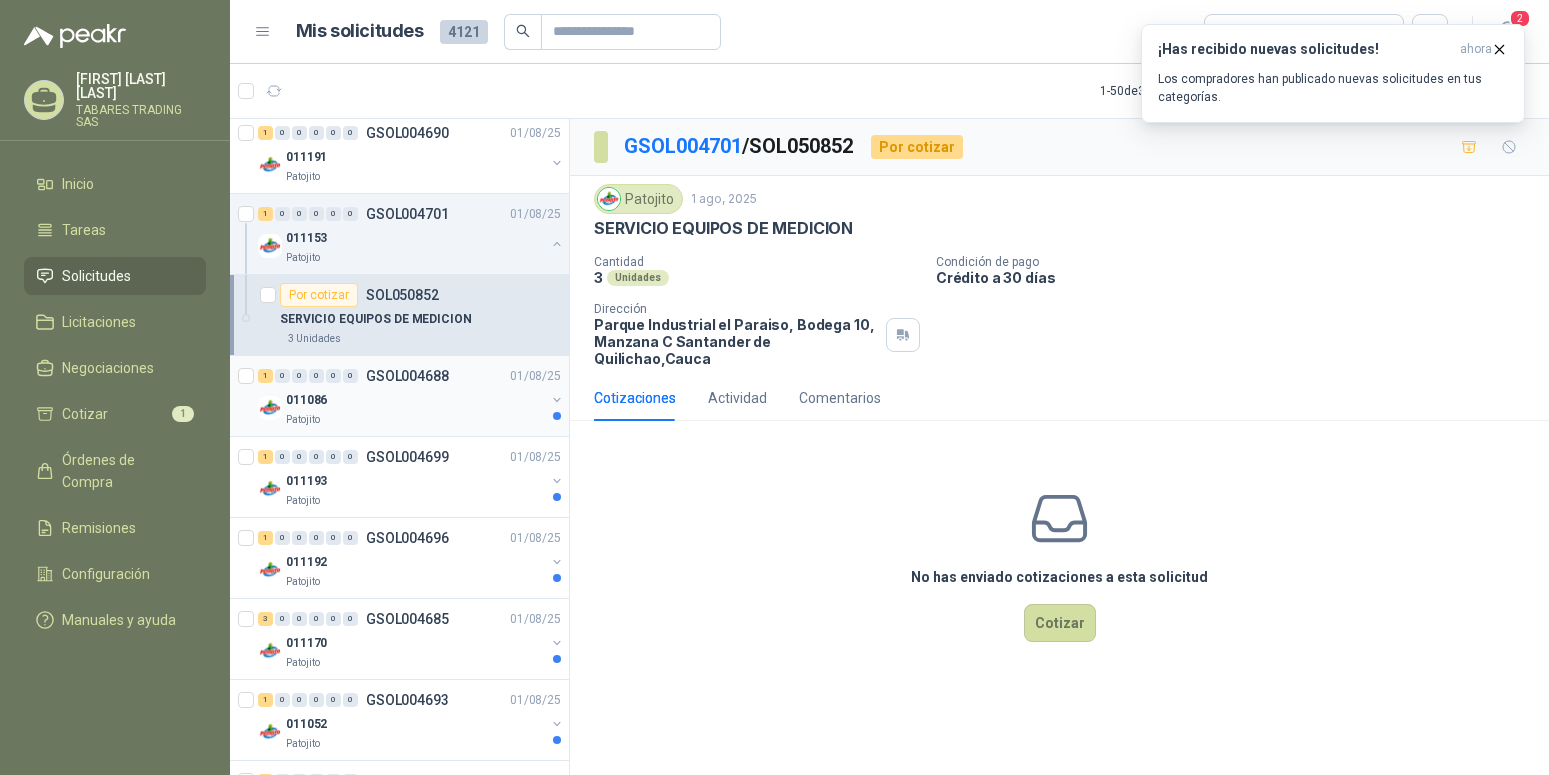 click on "011086" at bounding box center [306, 400] 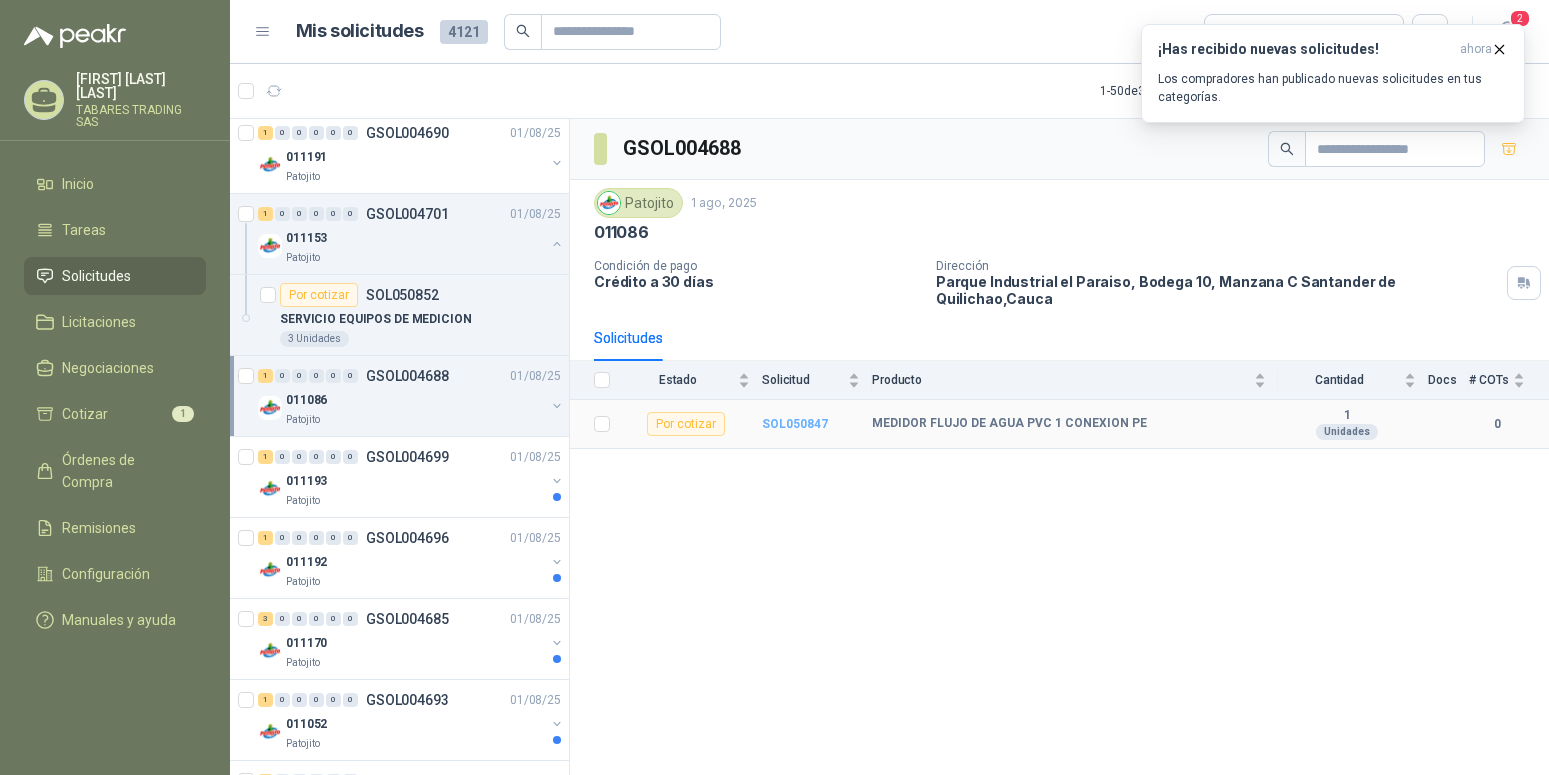click on "SOL050847" at bounding box center (795, 424) 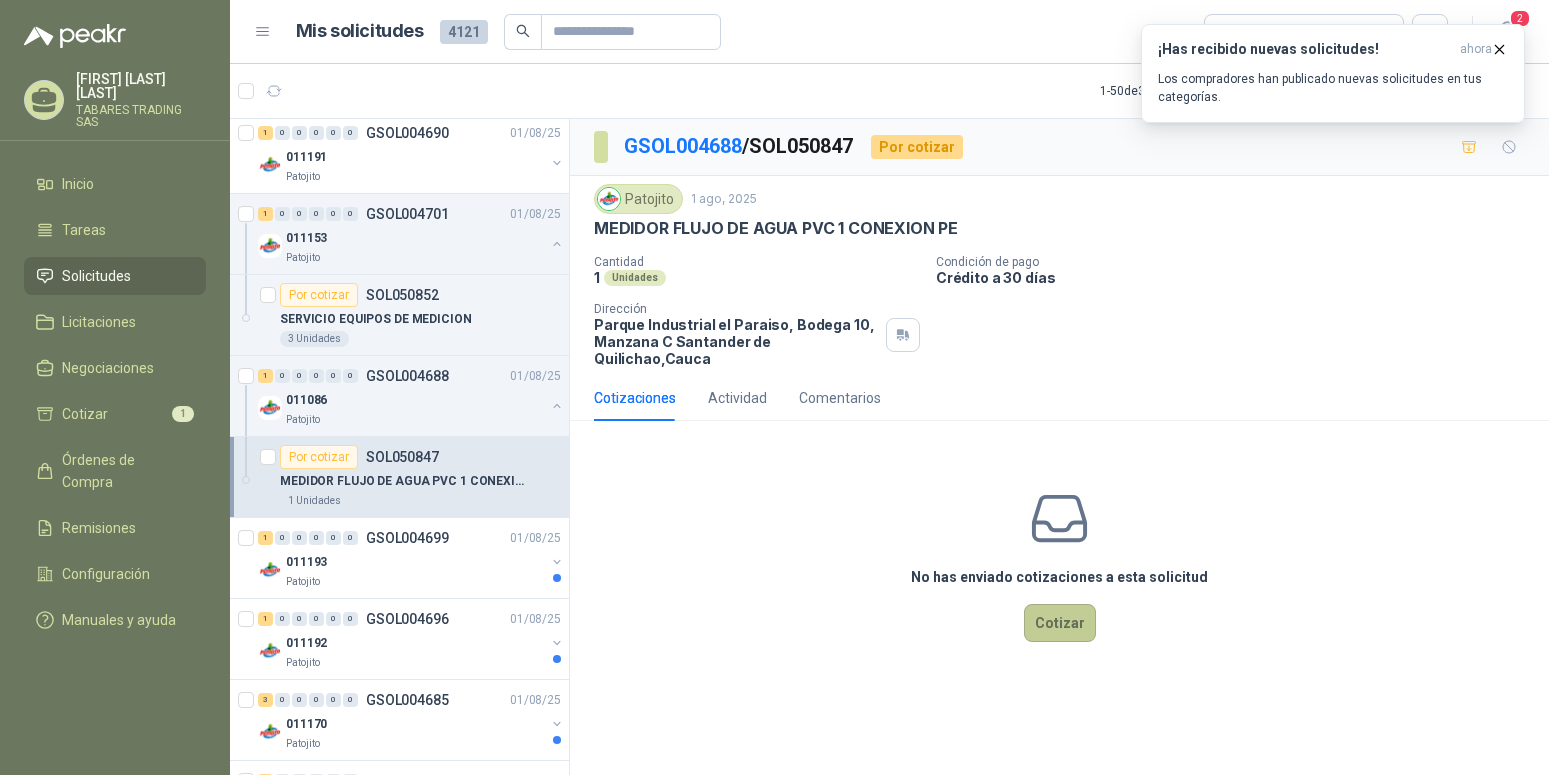 click on "Cotizar" at bounding box center [1060, 623] 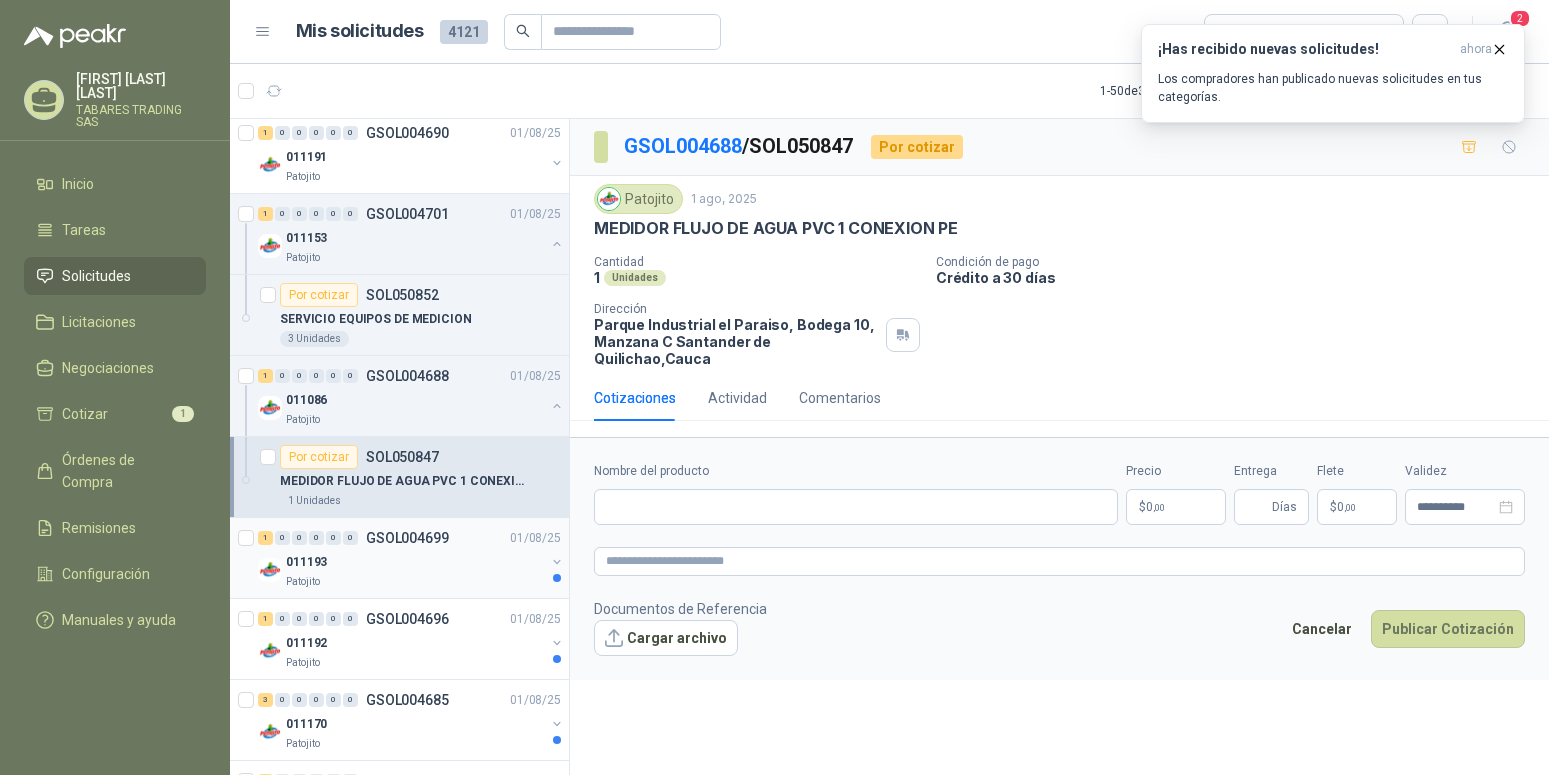 click on "011193" at bounding box center (306, 562) 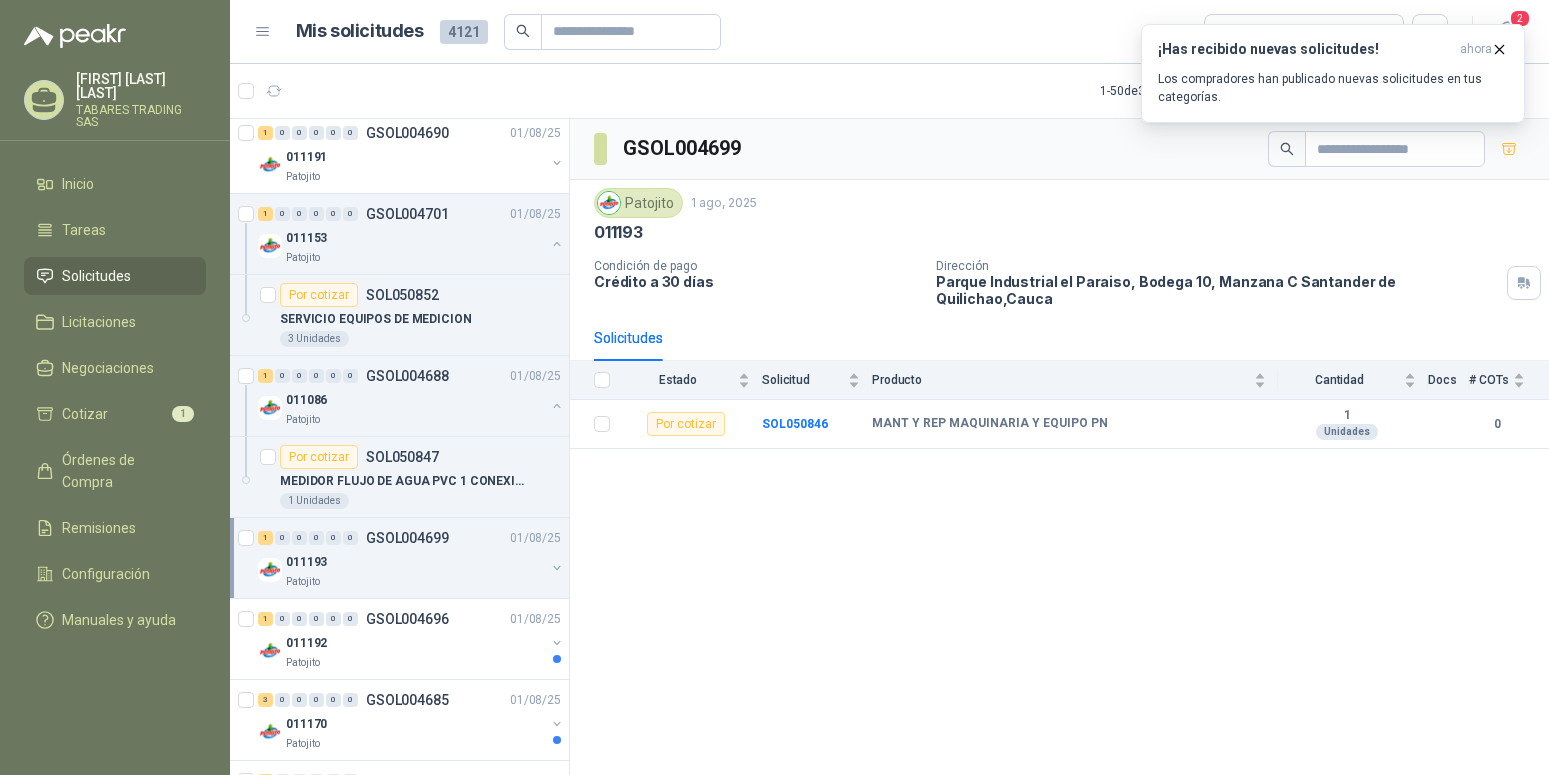 click on "011193" at bounding box center (415, 562) 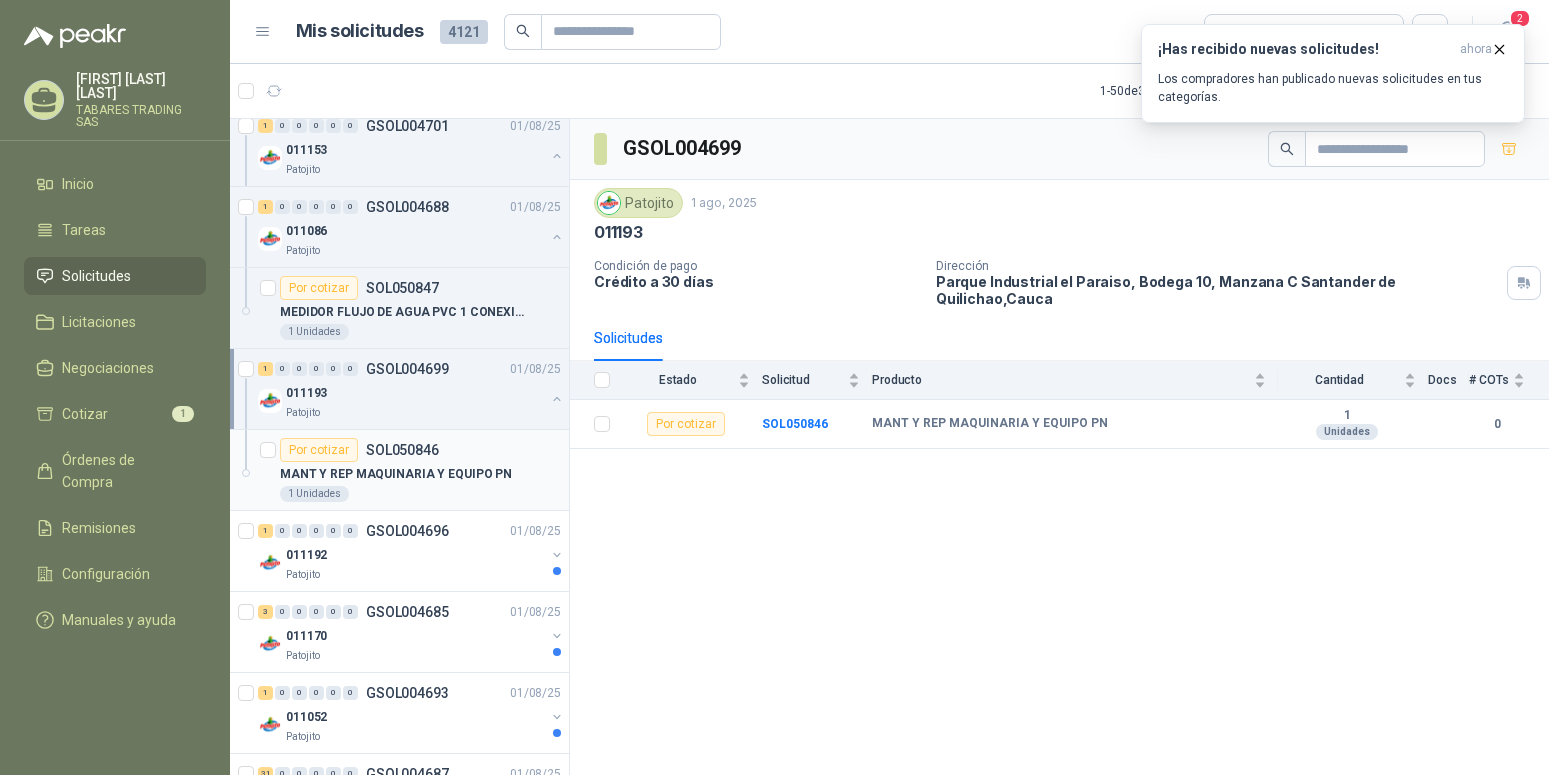 scroll, scrollTop: 1020, scrollLeft: 0, axis: vertical 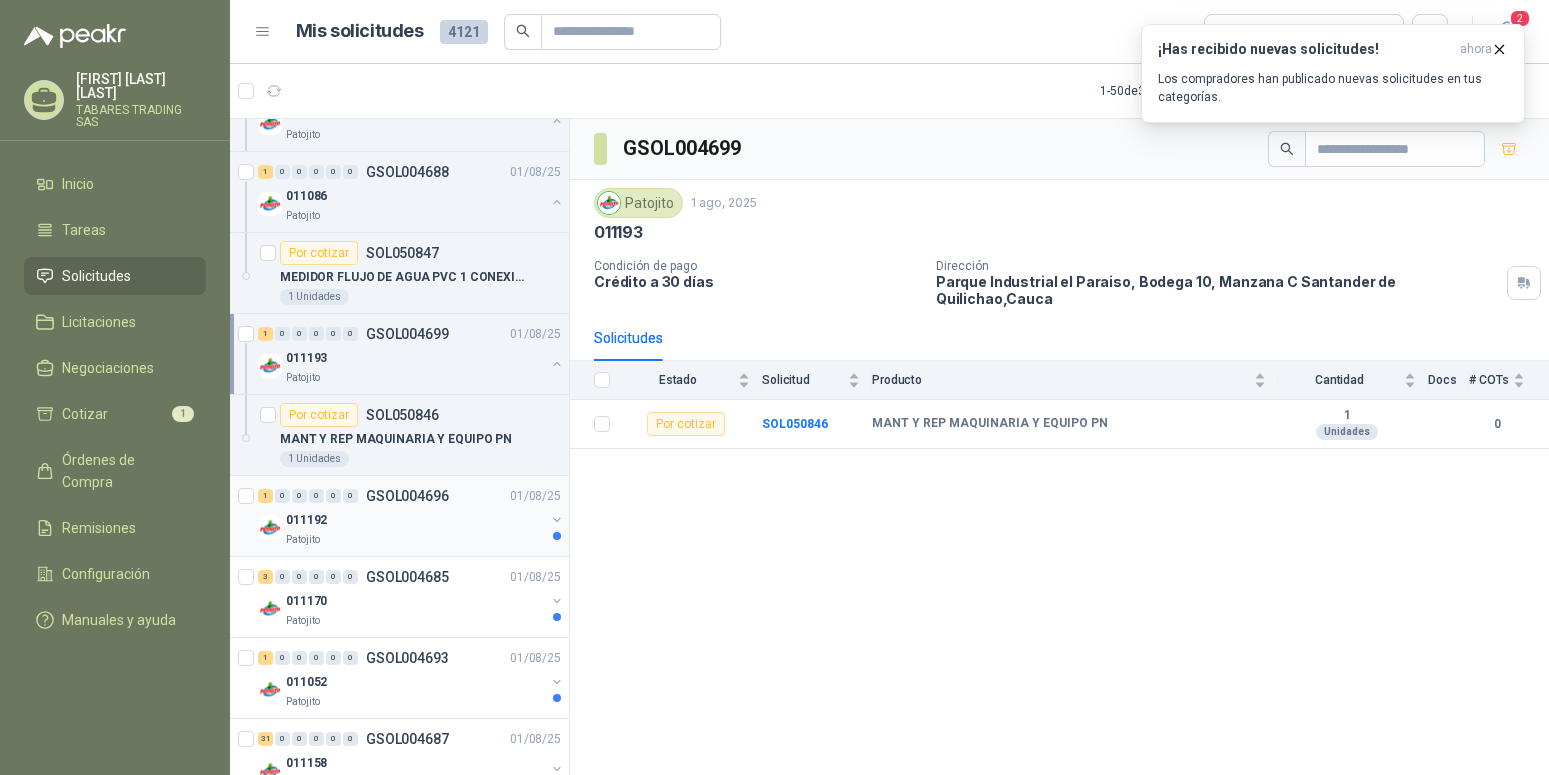 click on "011192" at bounding box center [306, 520] 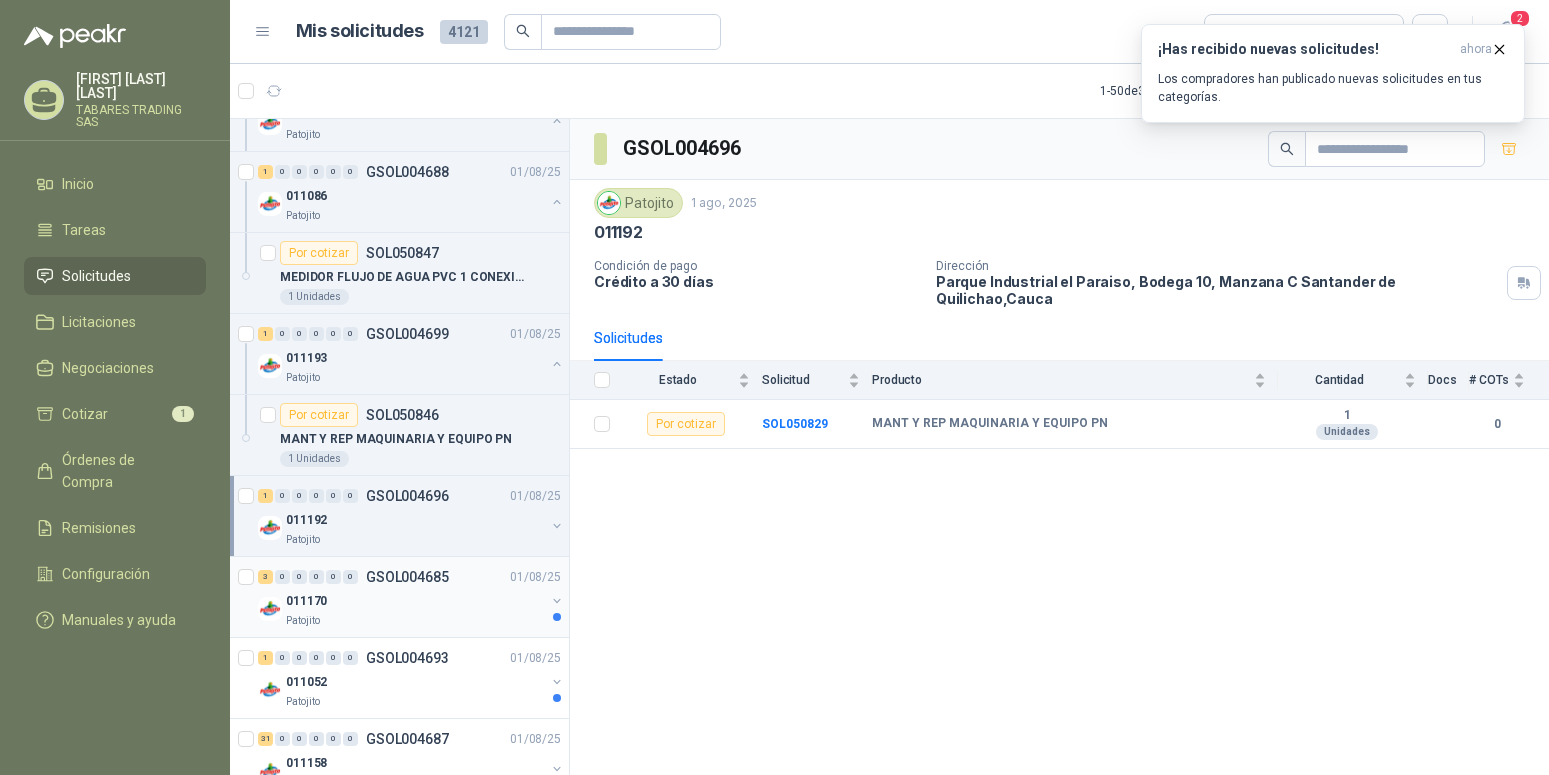 click on "011170" at bounding box center (306, 601) 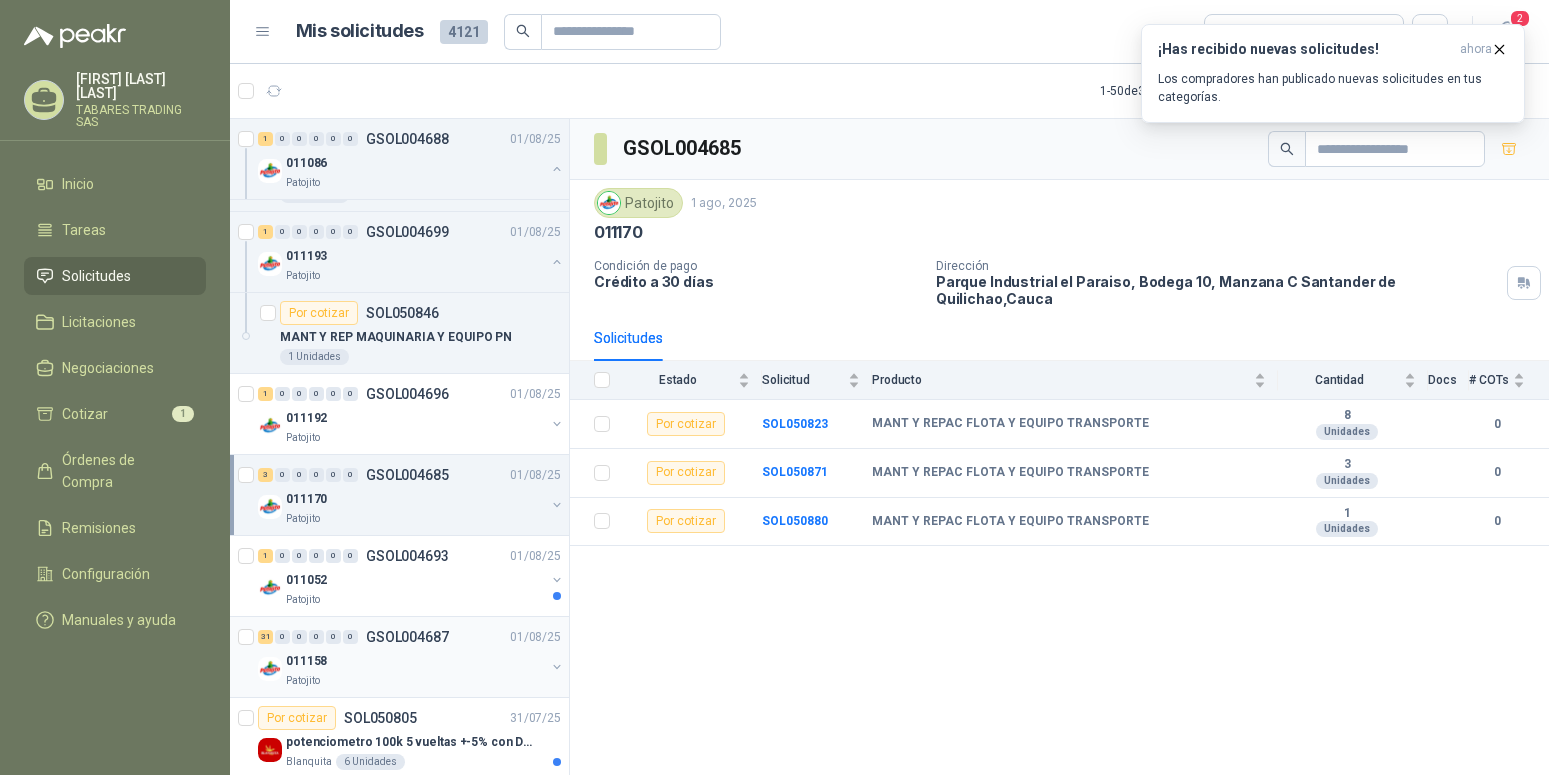 scroll, scrollTop: 1224, scrollLeft: 0, axis: vertical 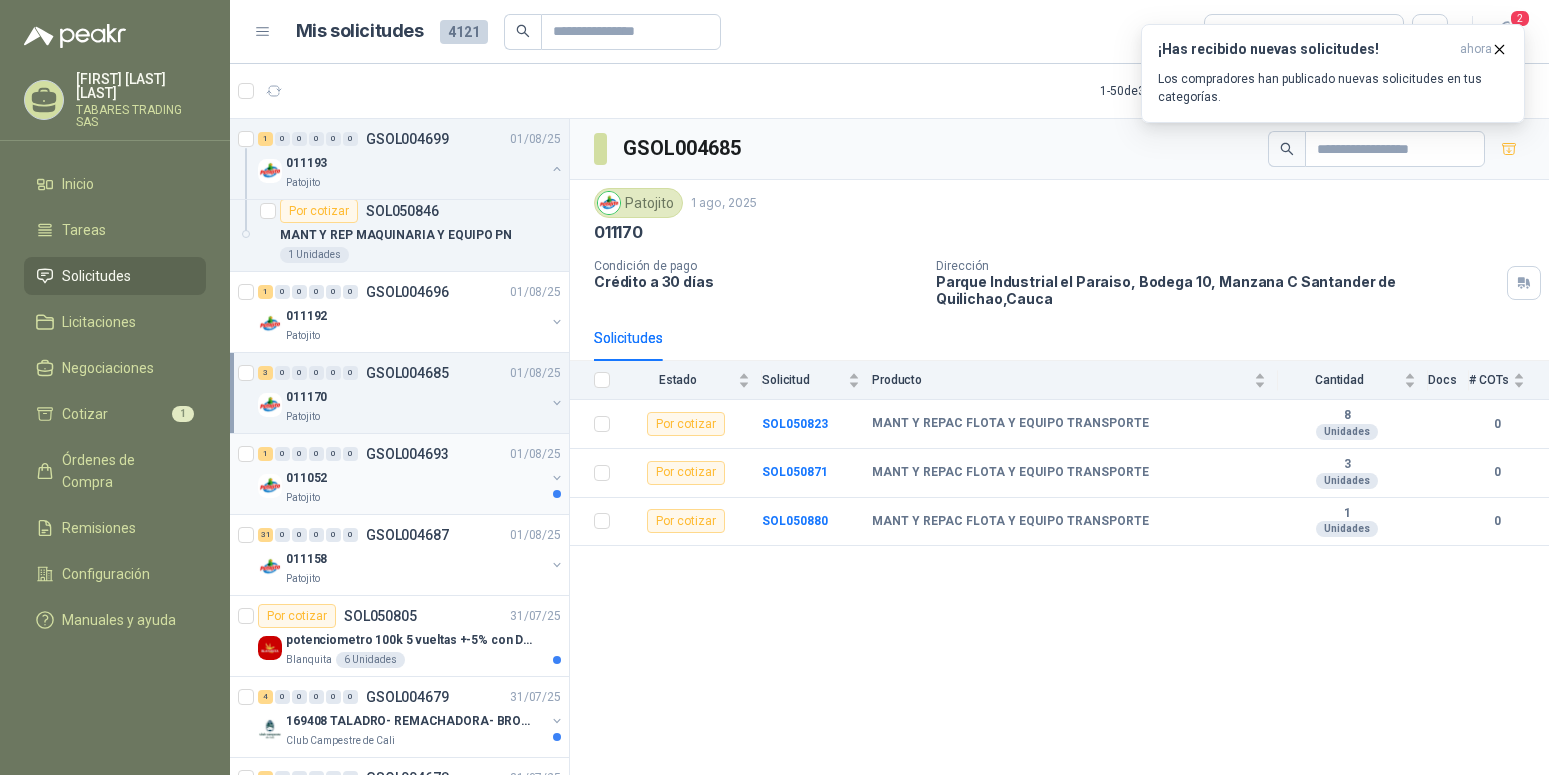click on "011052" at bounding box center [306, 478] 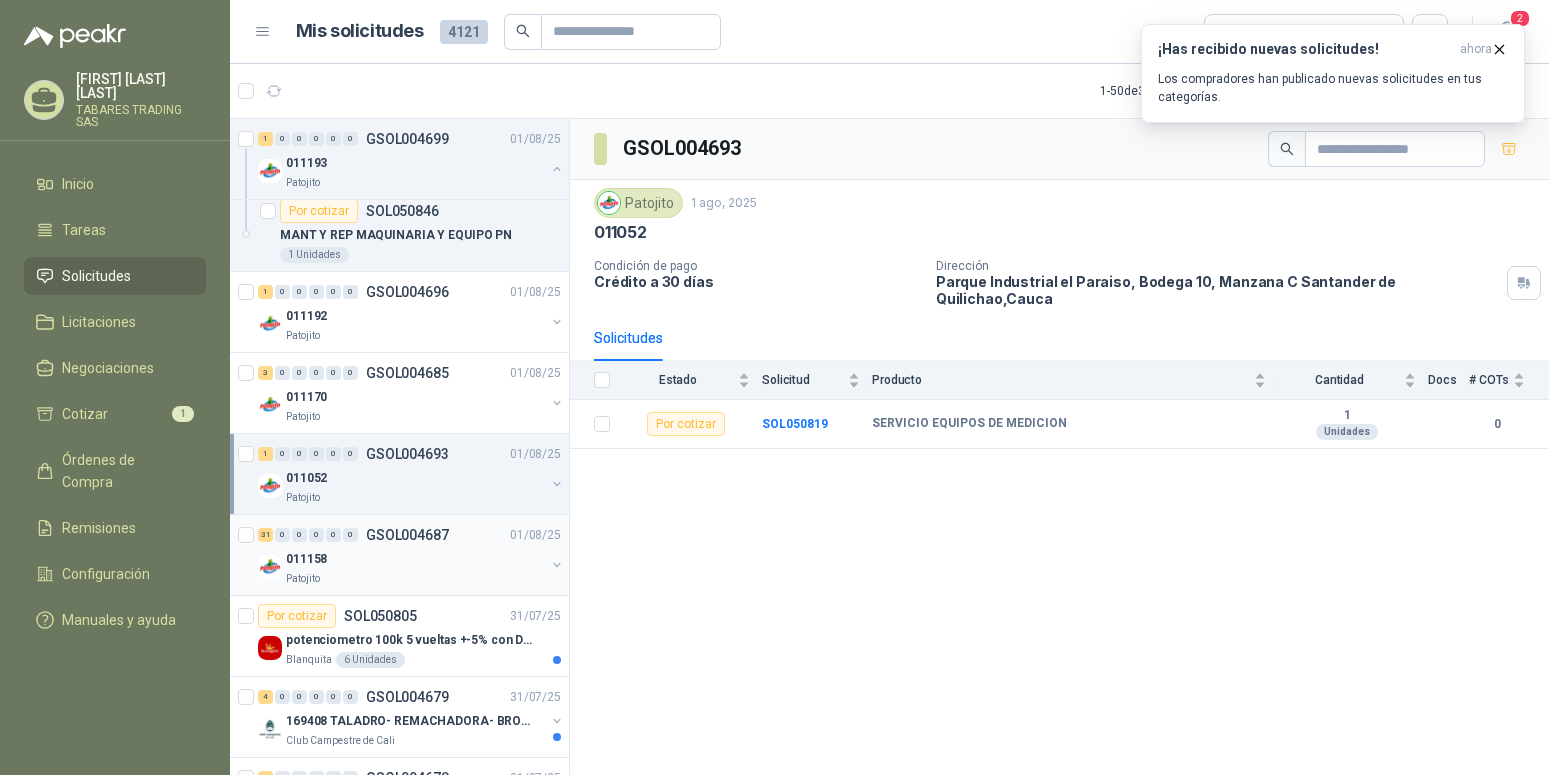 click on "011158" at bounding box center [306, 559] 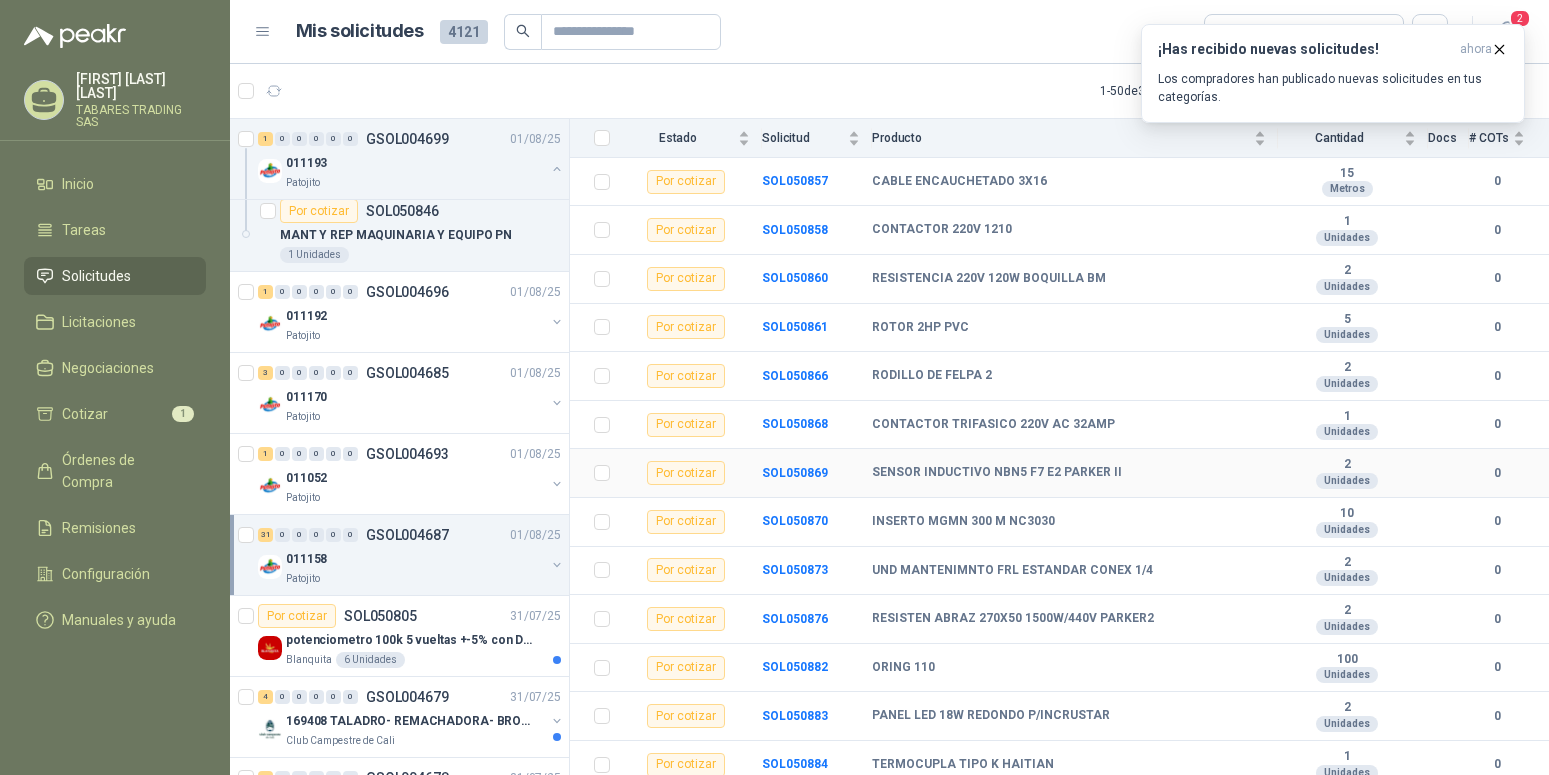 scroll, scrollTop: 1120, scrollLeft: 0, axis: vertical 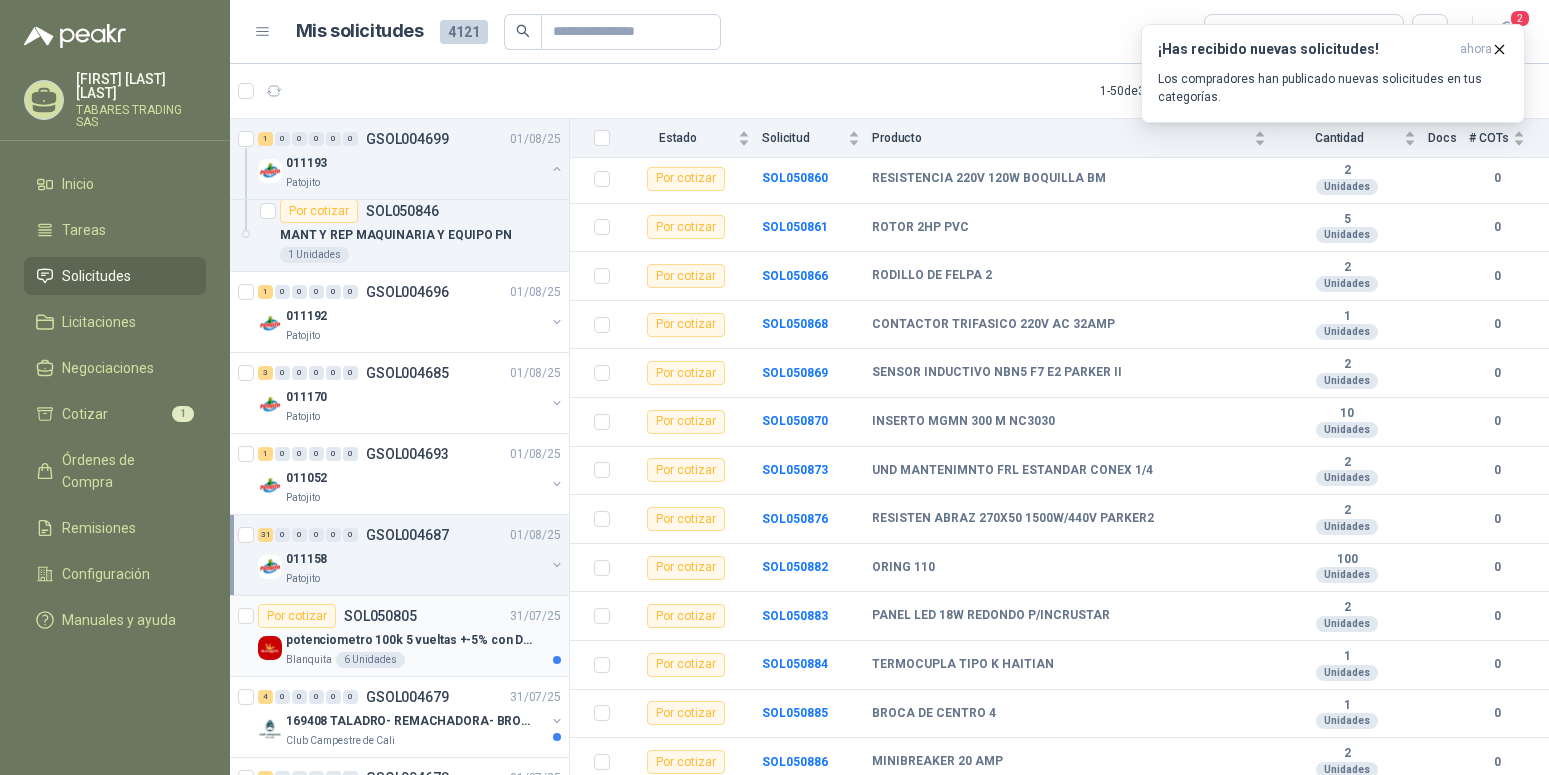 click on "potenciometro 100k 5 vueltas +-5% con Dial perilla" at bounding box center [410, 640] 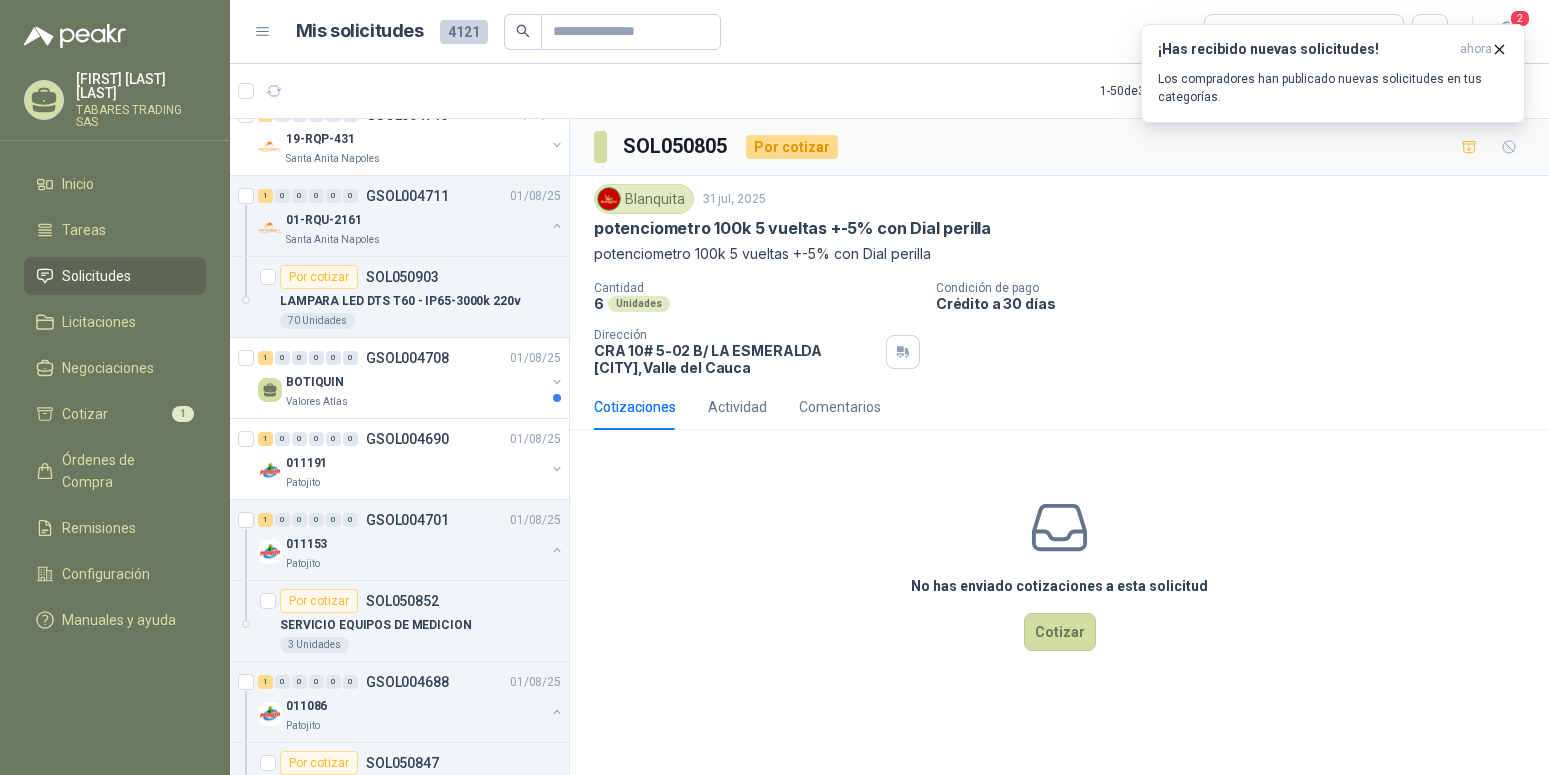 scroll, scrollTop: 0, scrollLeft: 0, axis: both 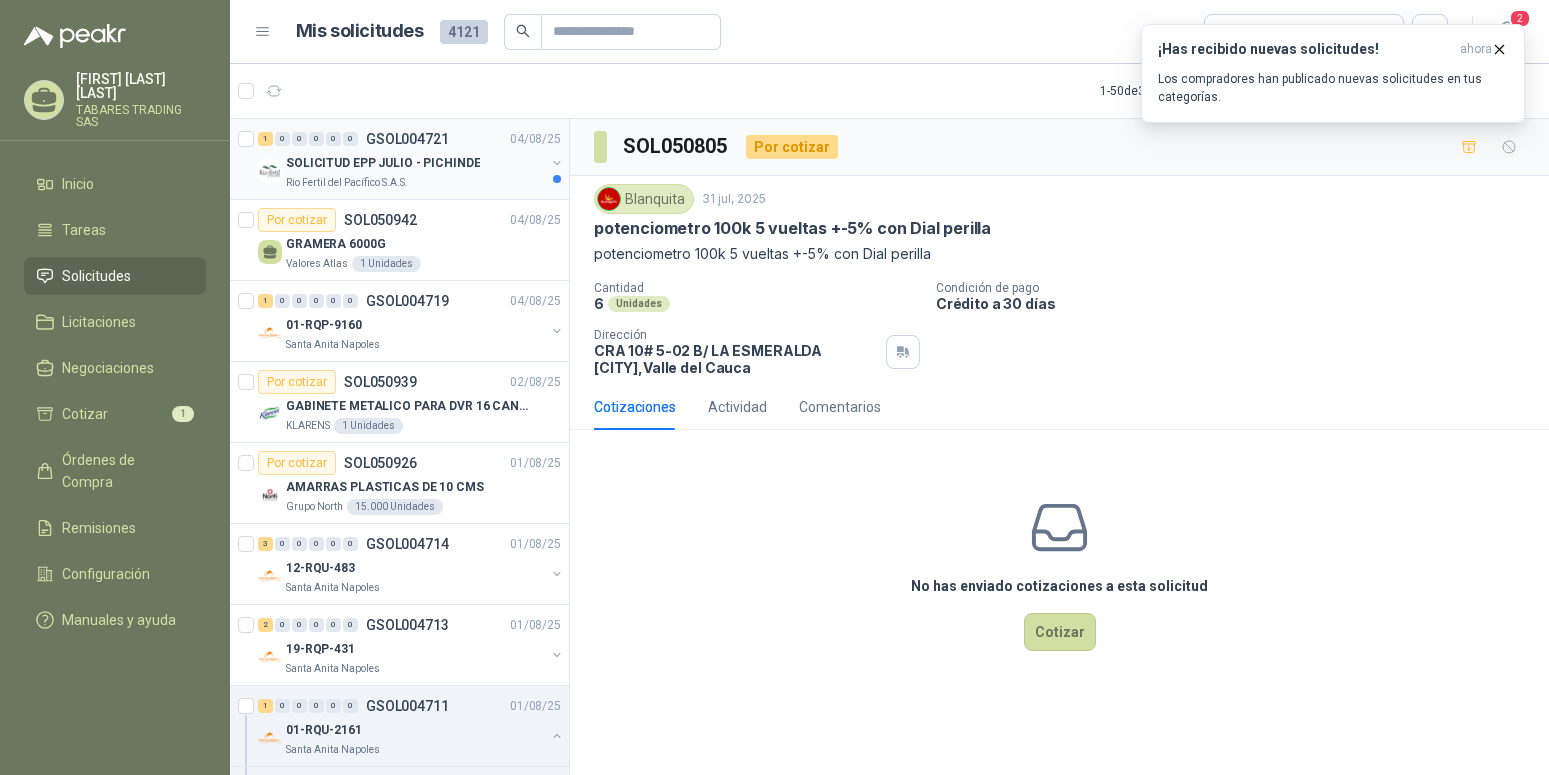 click on "SOLICITUD EPP JULIO - PICHINDE" at bounding box center (415, 163) 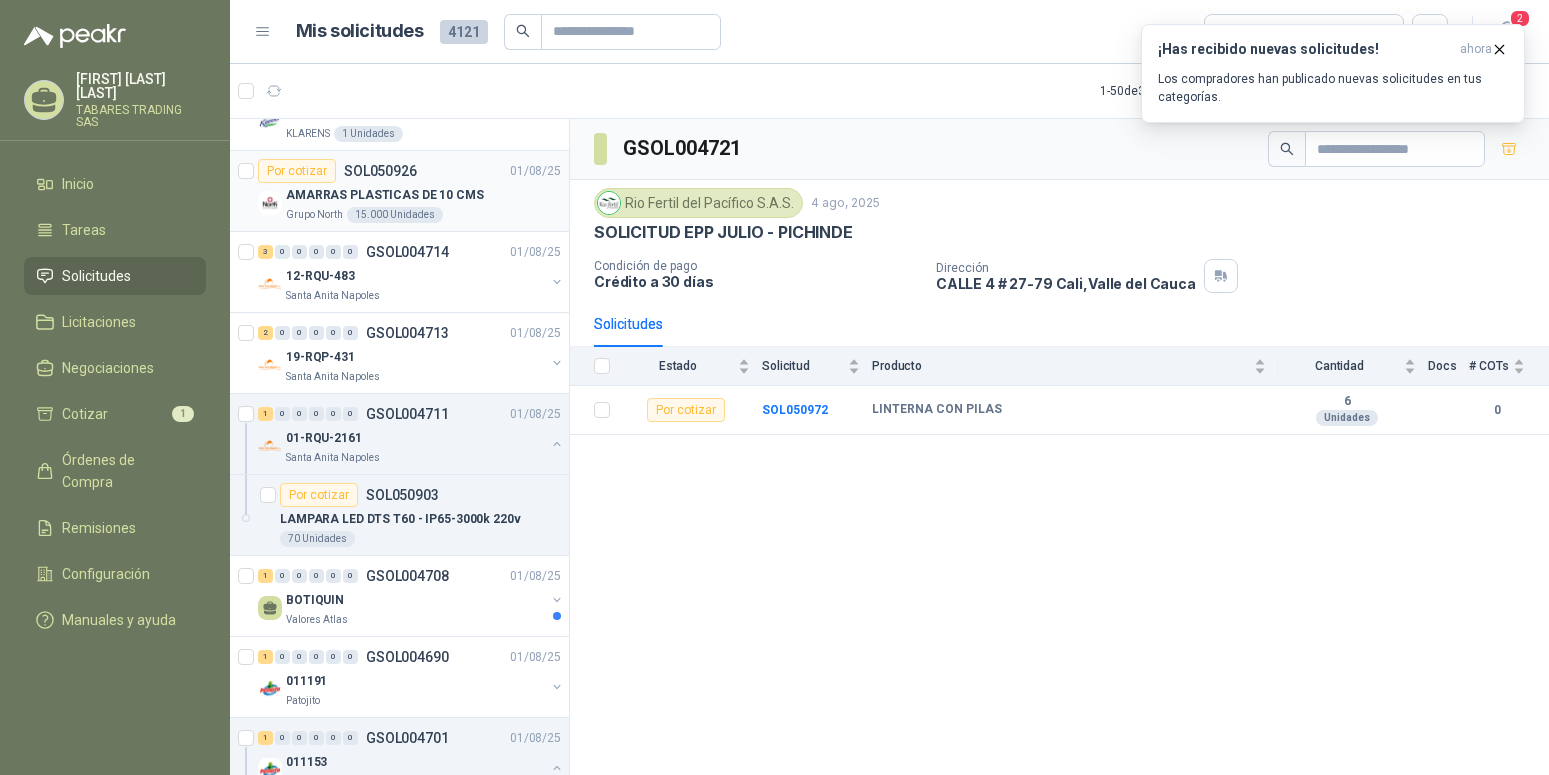 scroll, scrollTop: 408, scrollLeft: 0, axis: vertical 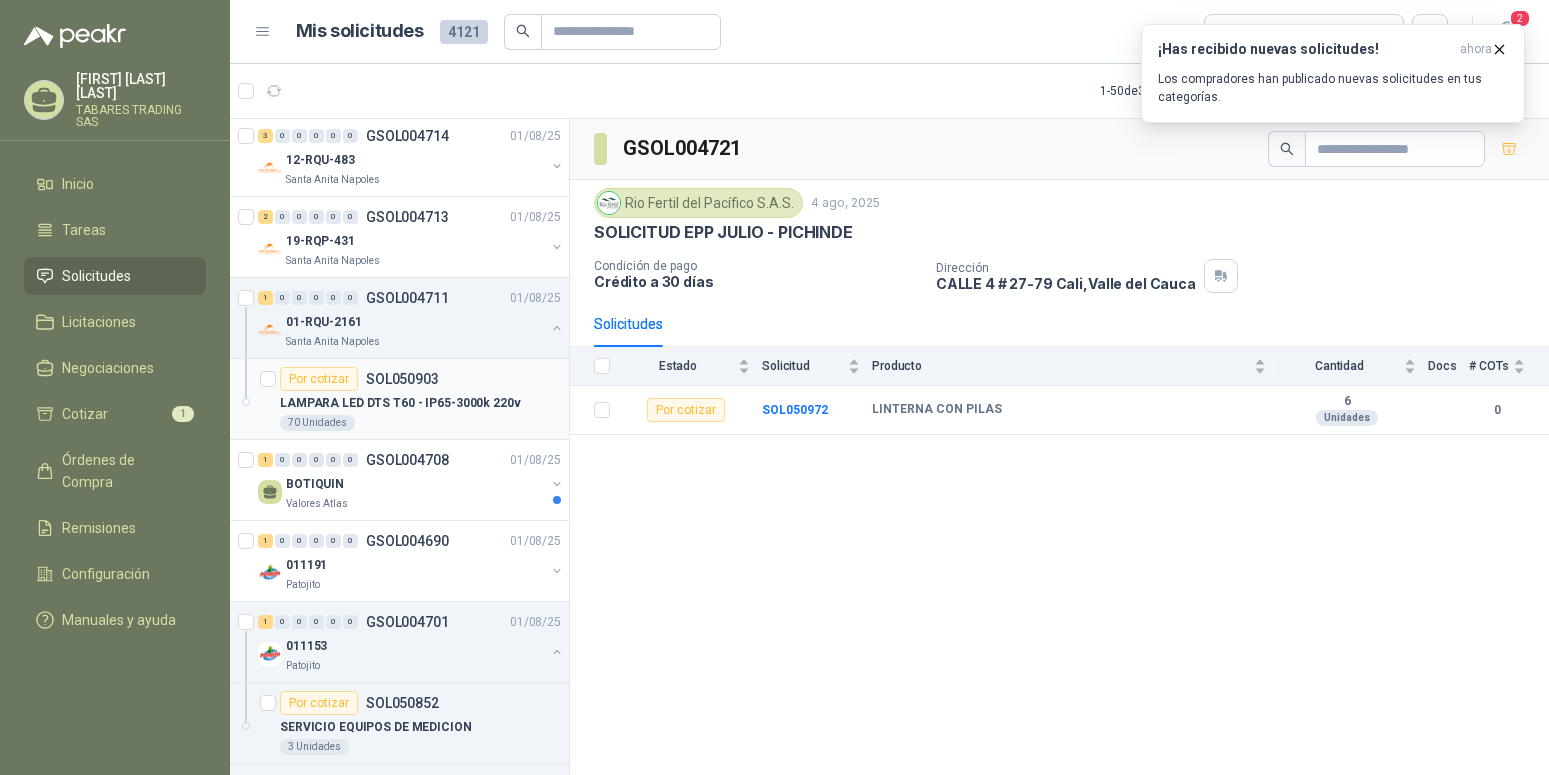 click on "LAMPARA LED DTS T60 - IP65-3000k 220v" at bounding box center [400, 403] 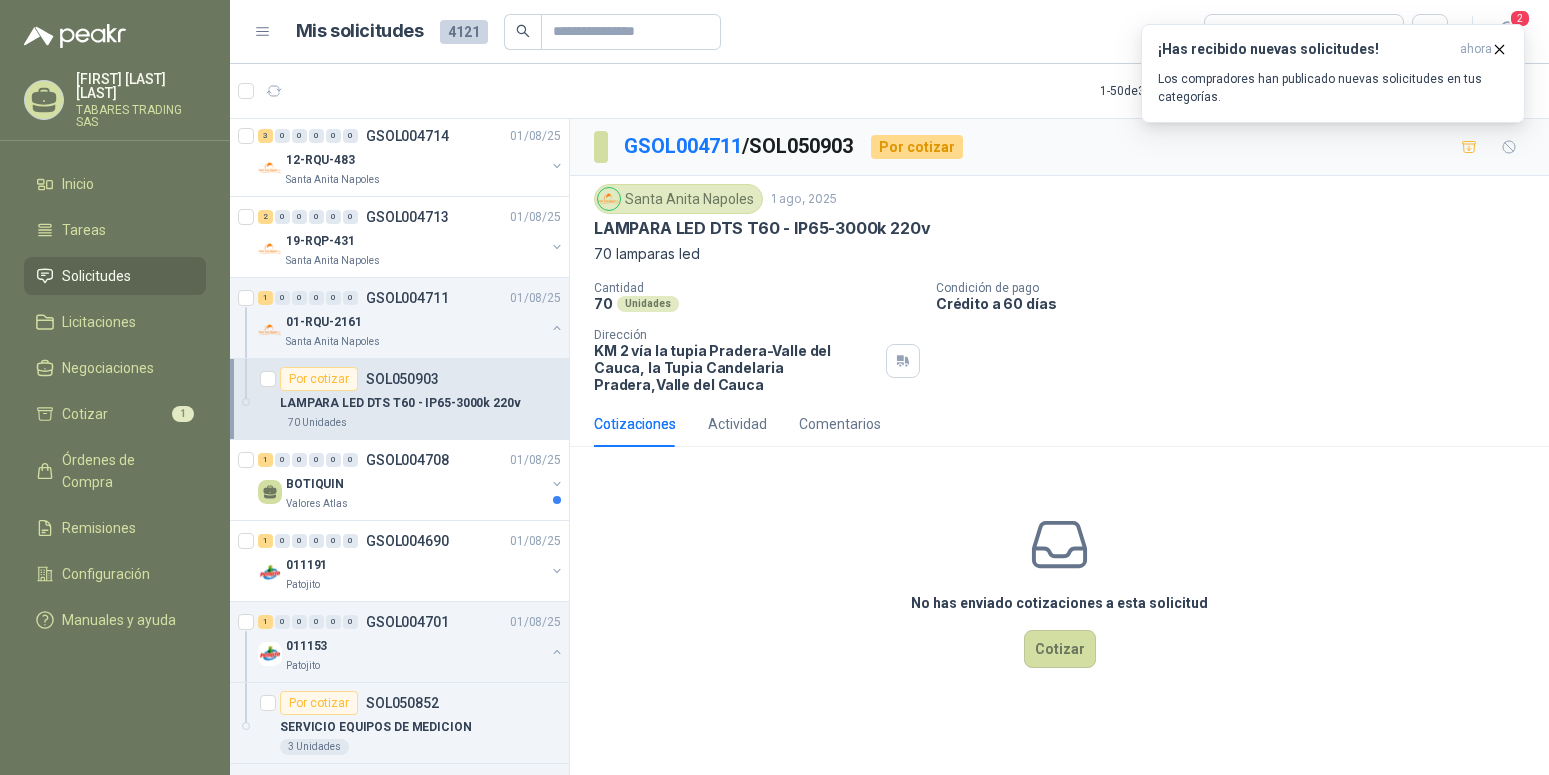 scroll, scrollTop: 0, scrollLeft: 0, axis: both 